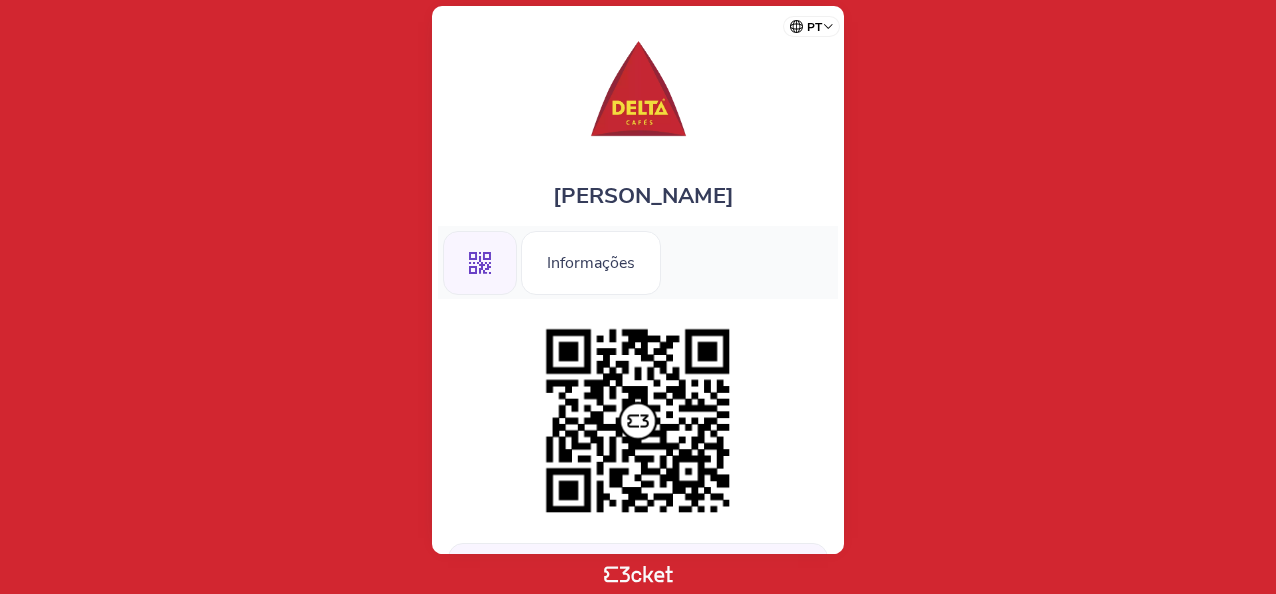 scroll, scrollTop: 0, scrollLeft: 0, axis: both 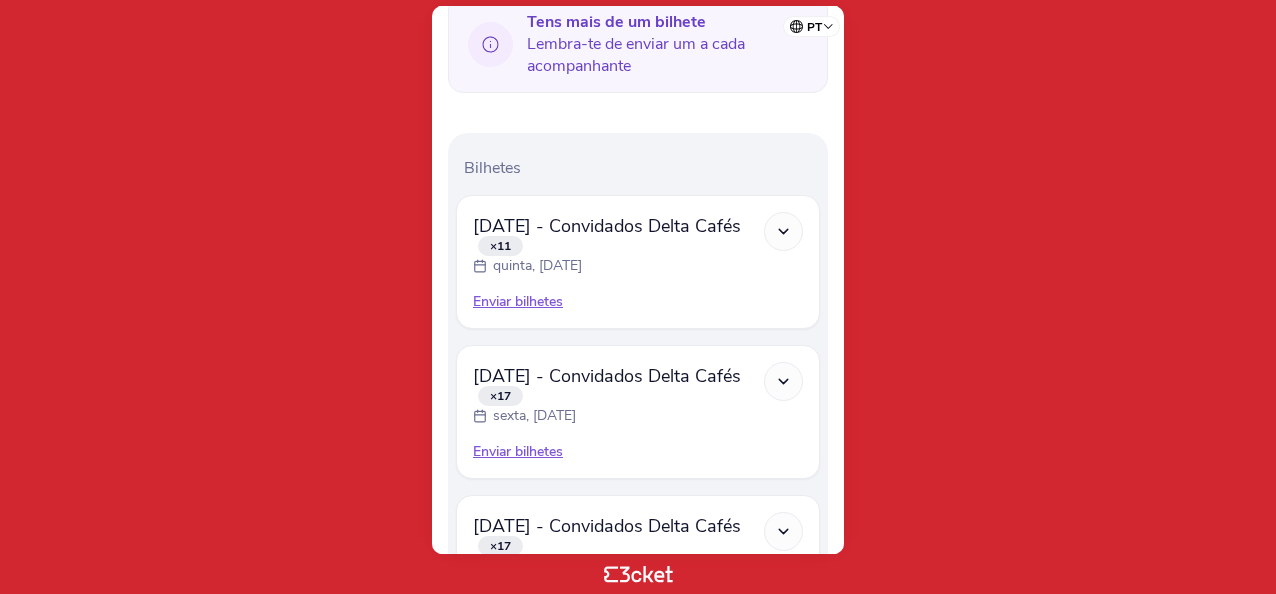 click on "Enviar bilhetes" at bounding box center [638, 302] 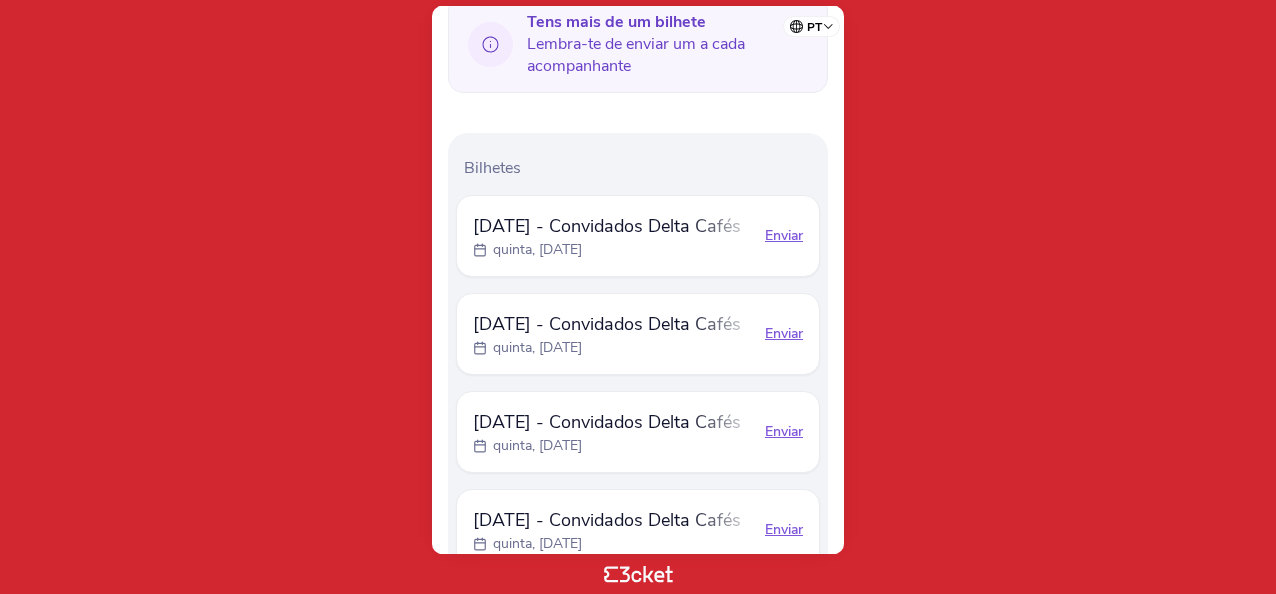 click on "Enviar" at bounding box center [784, 236] 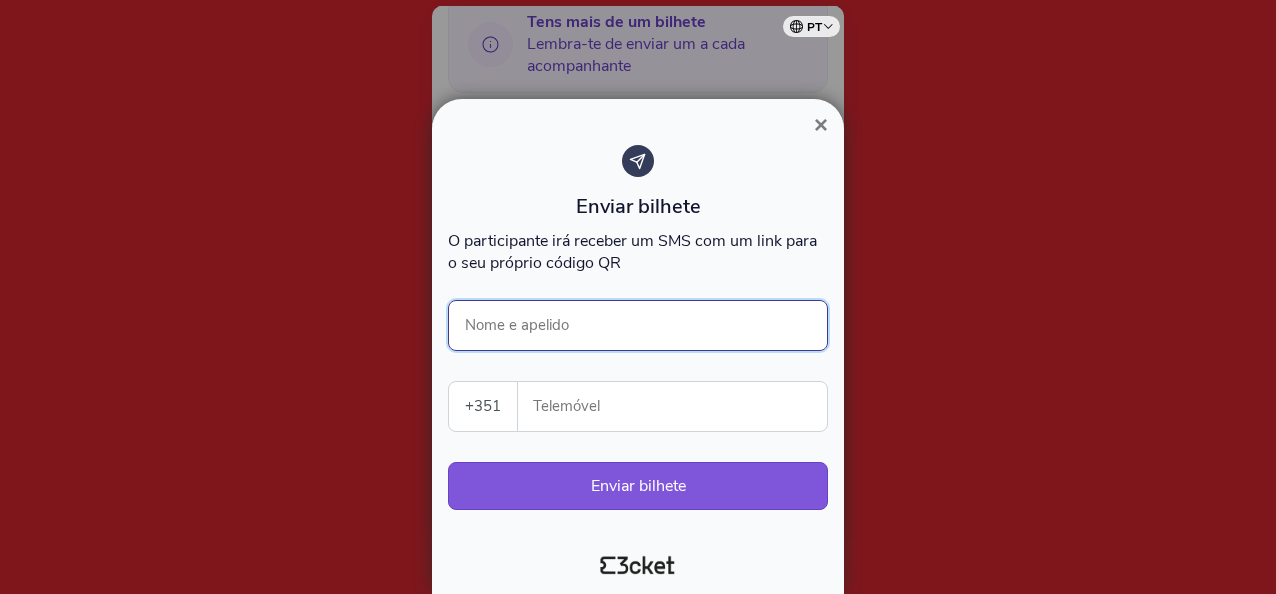 click on "Nome e apelido" at bounding box center [638, 325] 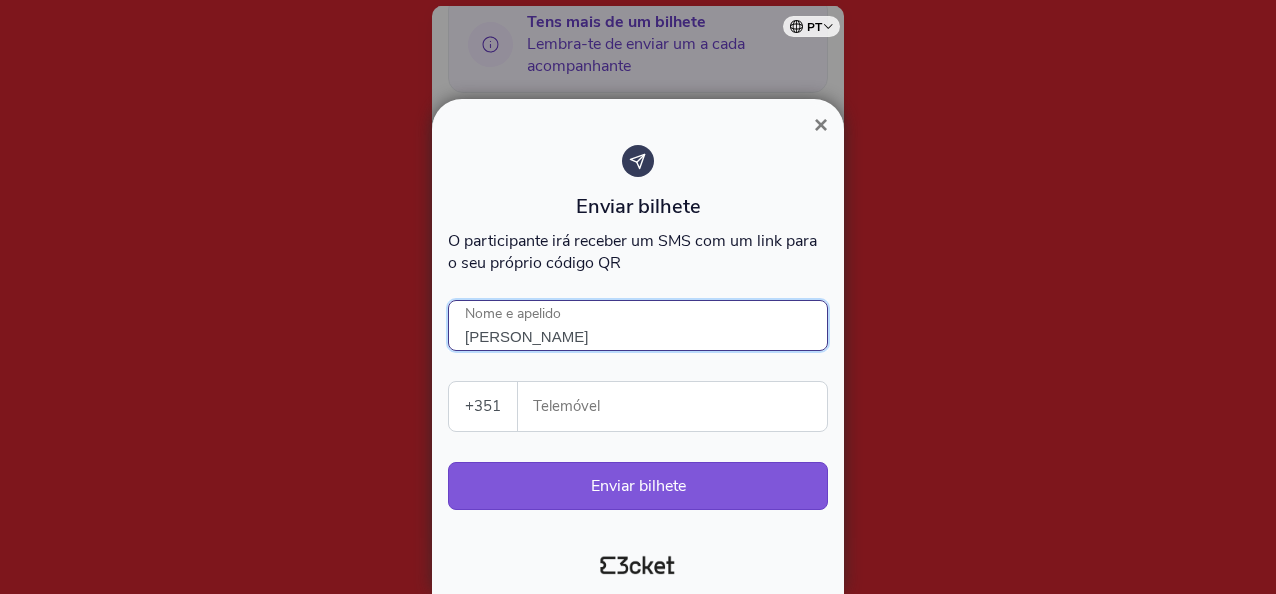 type on "Francisco Carvalho" 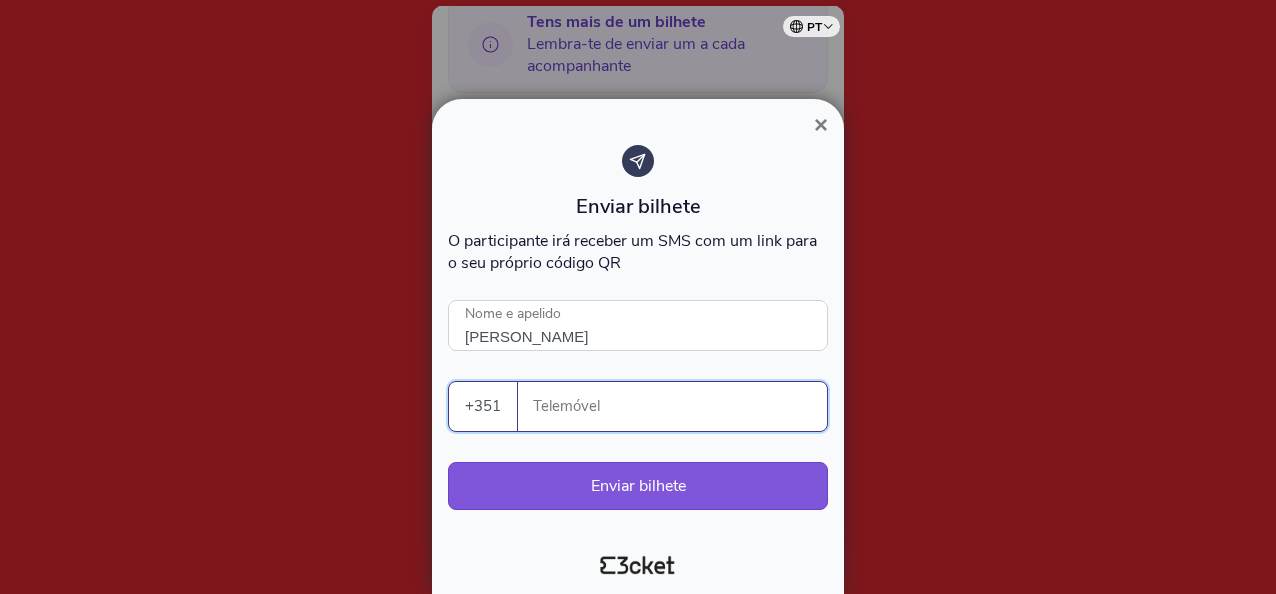 click on "Telemóvel" at bounding box center [680, 406] 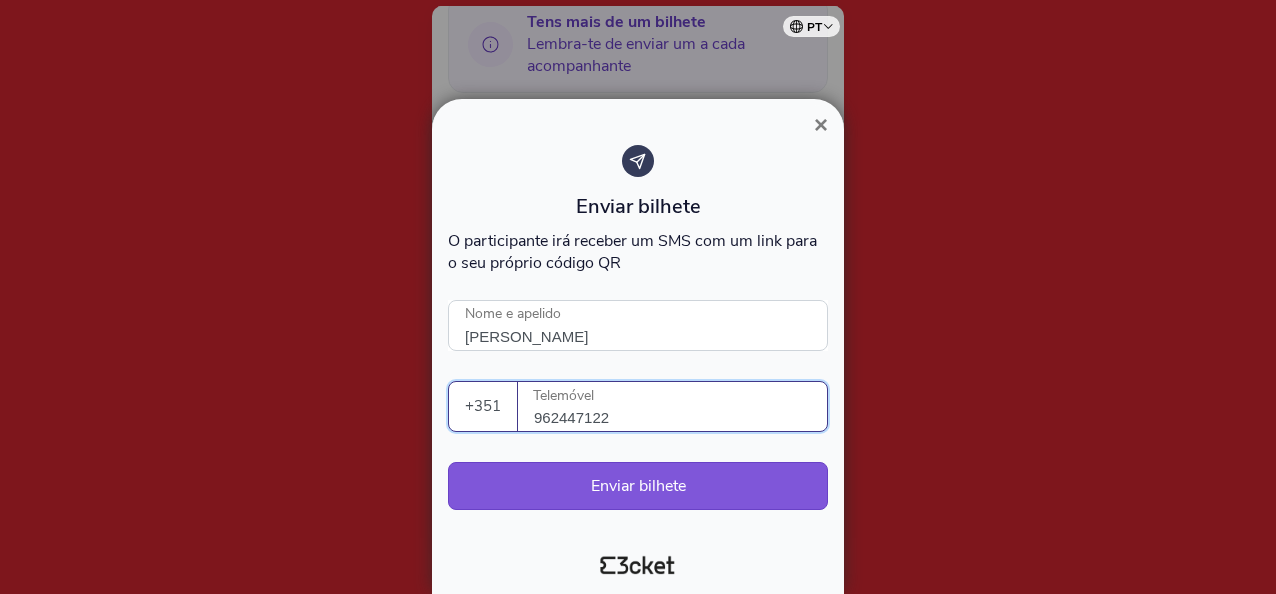 drag, startPoint x: 788, startPoint y: 384, endPoint x: 784, endPoint y: 373, distance: 11.7046995 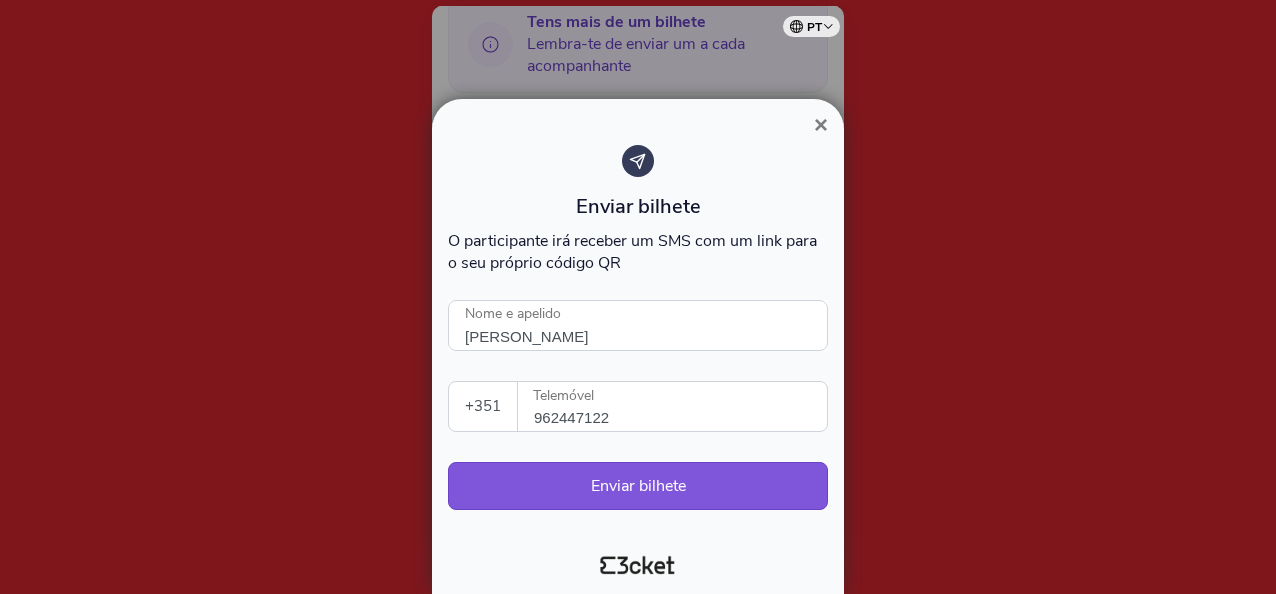 click at bounding box center (638, 297) 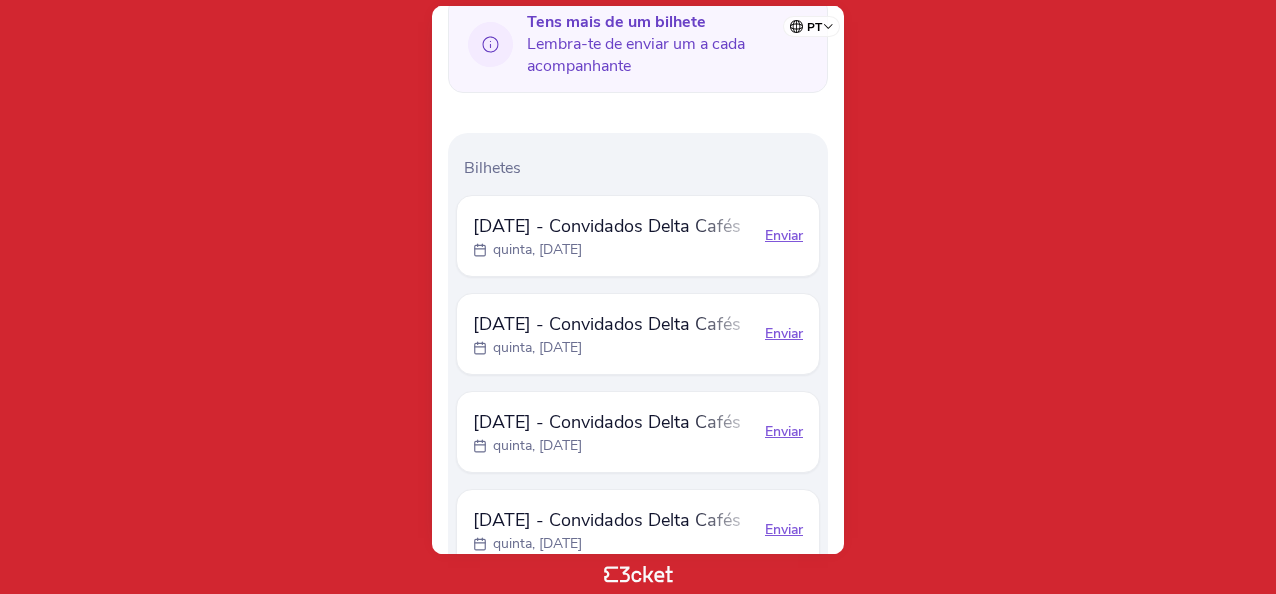 click on "Enviar" at bounding box center [784, 236] 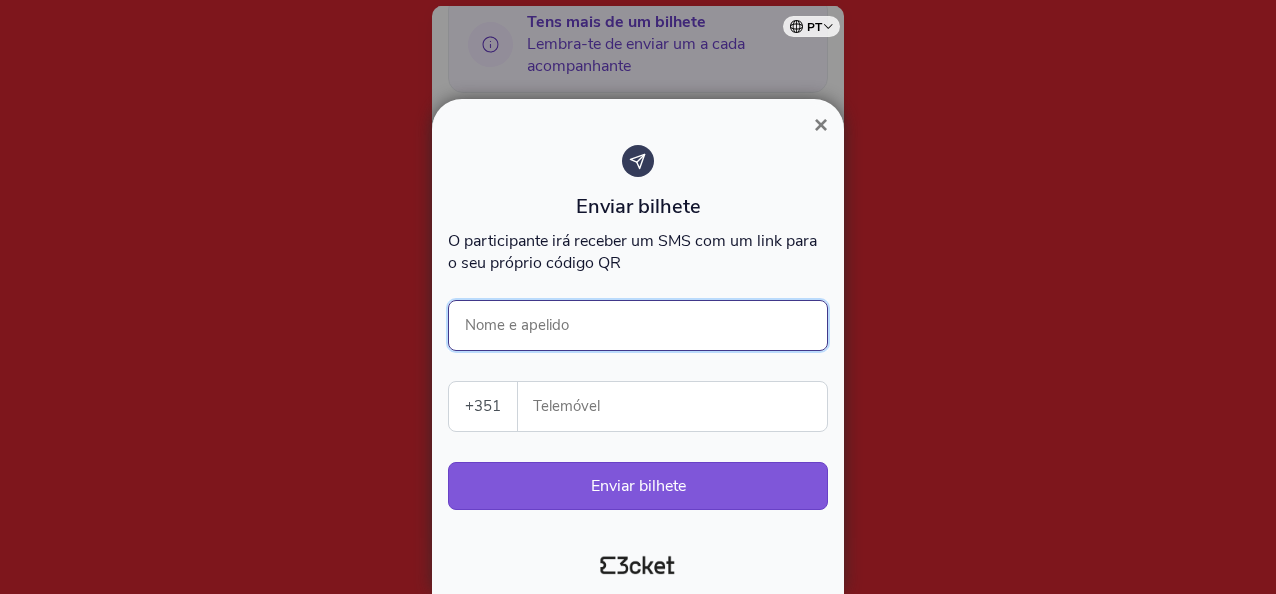 click on "Nome e apelido" at bounding box center (638, 325) 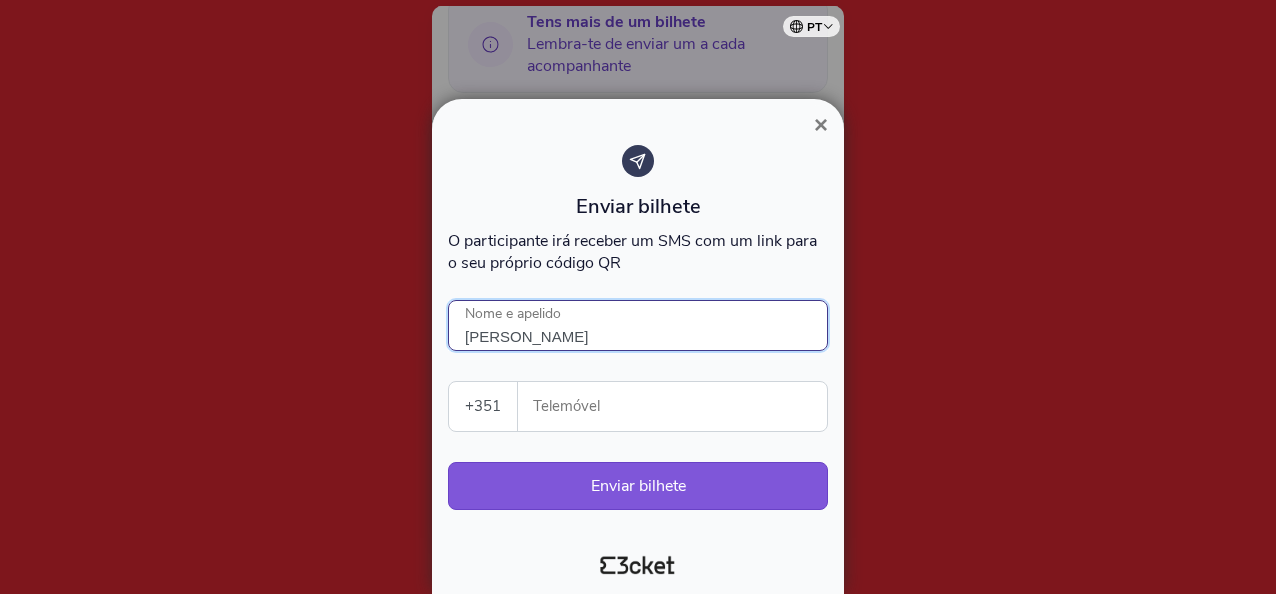 type on "Francisco Carvalho" 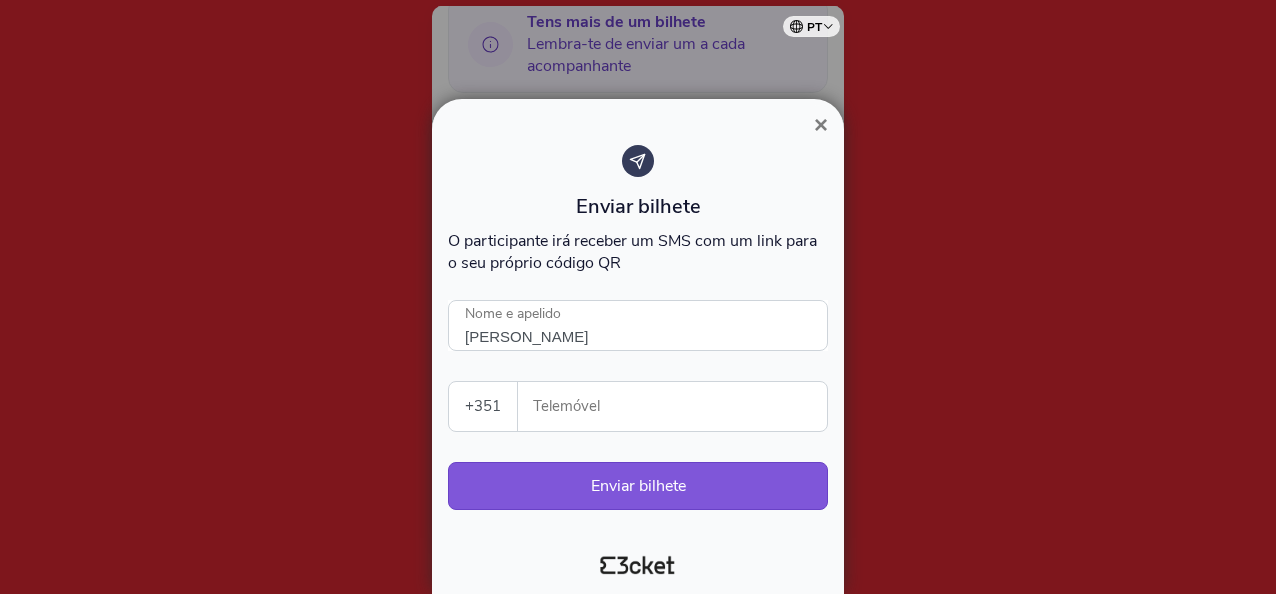 click on "Telemóvel" at bounding box center (680, 406) 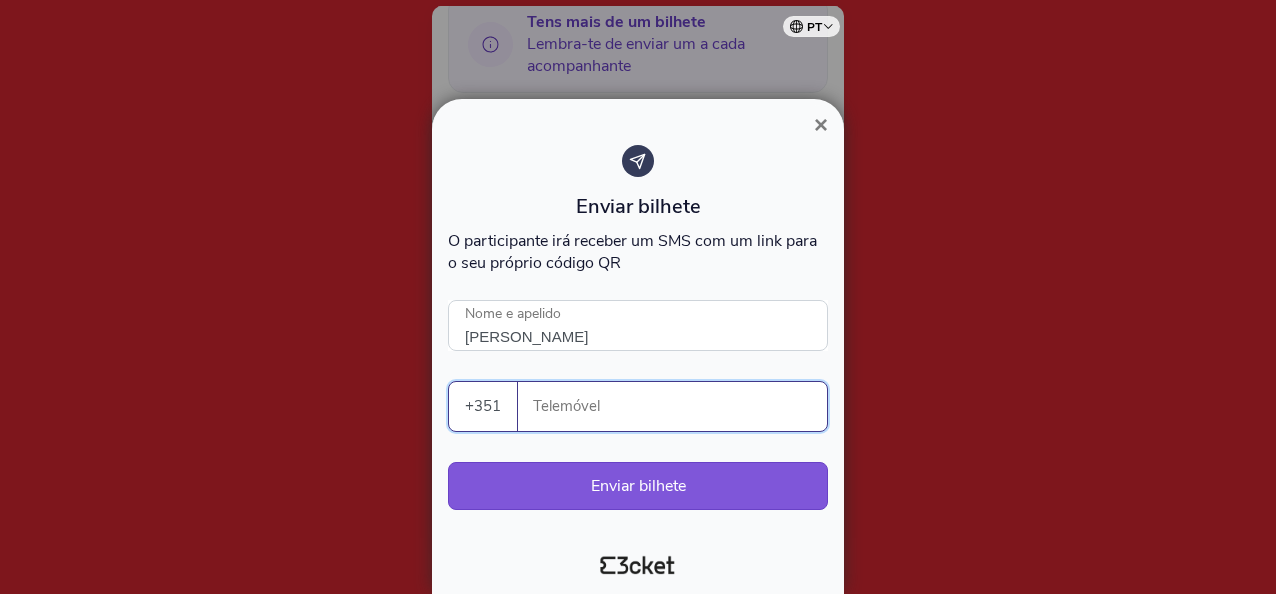 paste on "962447122" 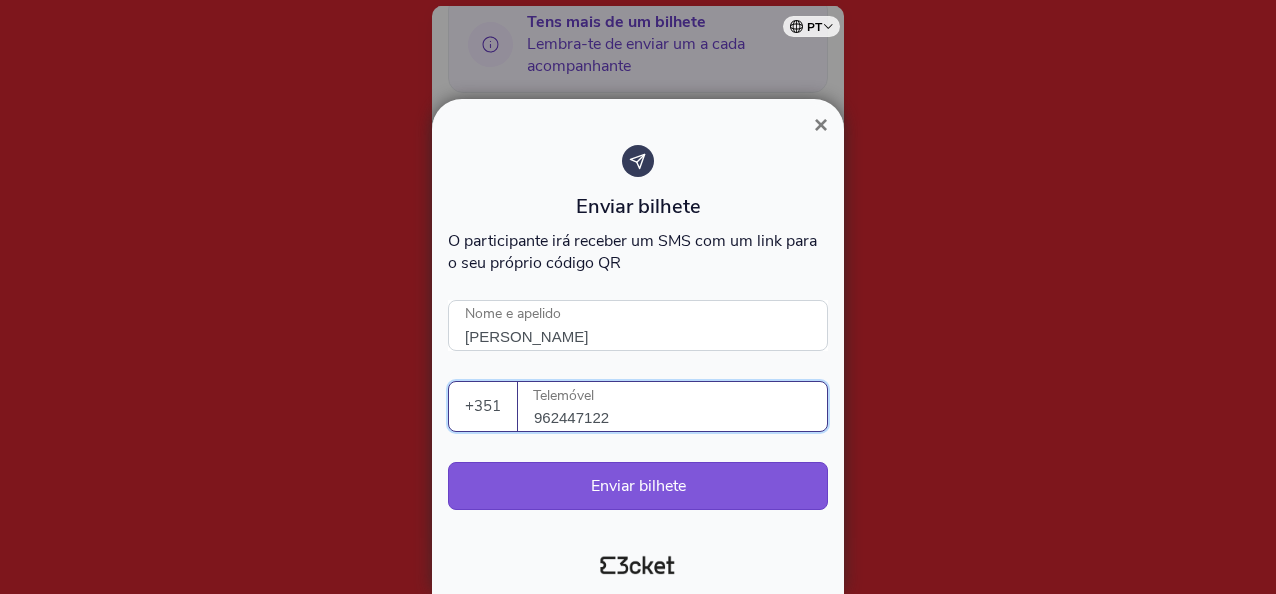 type on "962447122" 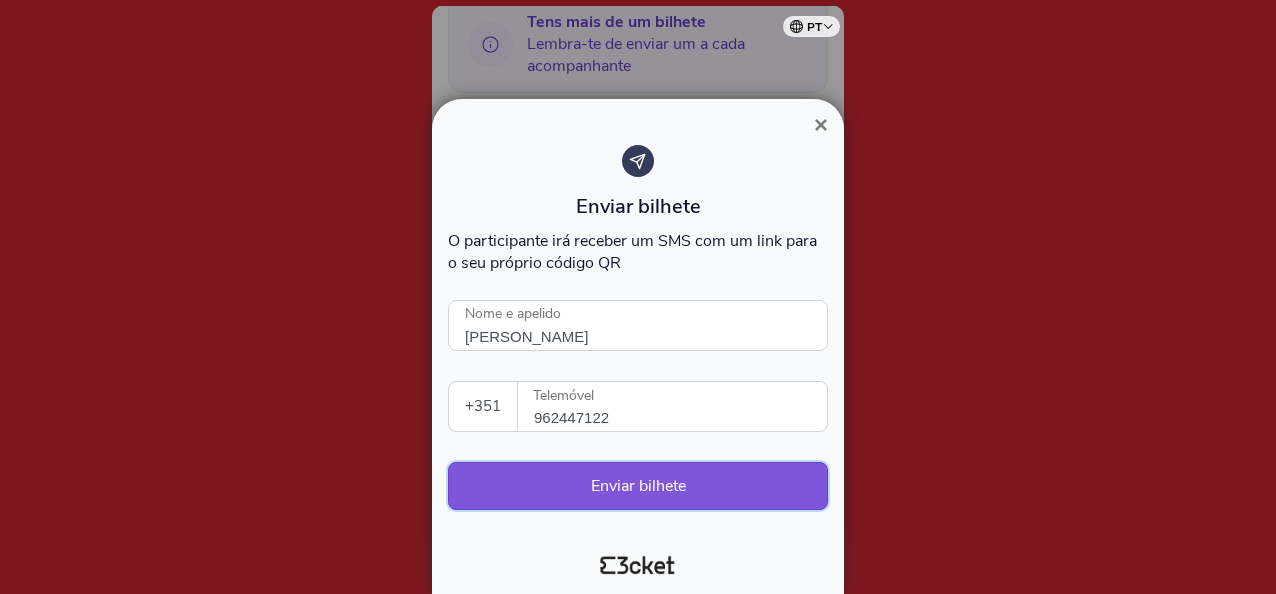 click on "Enviar bilhete" at bounding box center (638, 486) 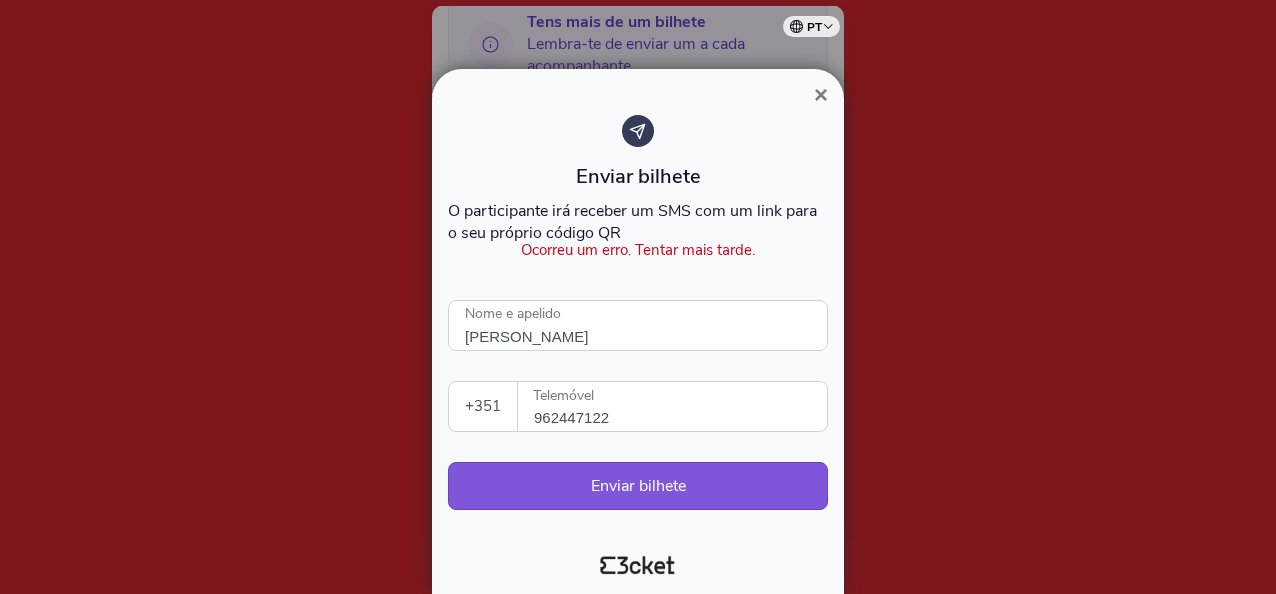 click on "×" at bounding box center [821, 94] 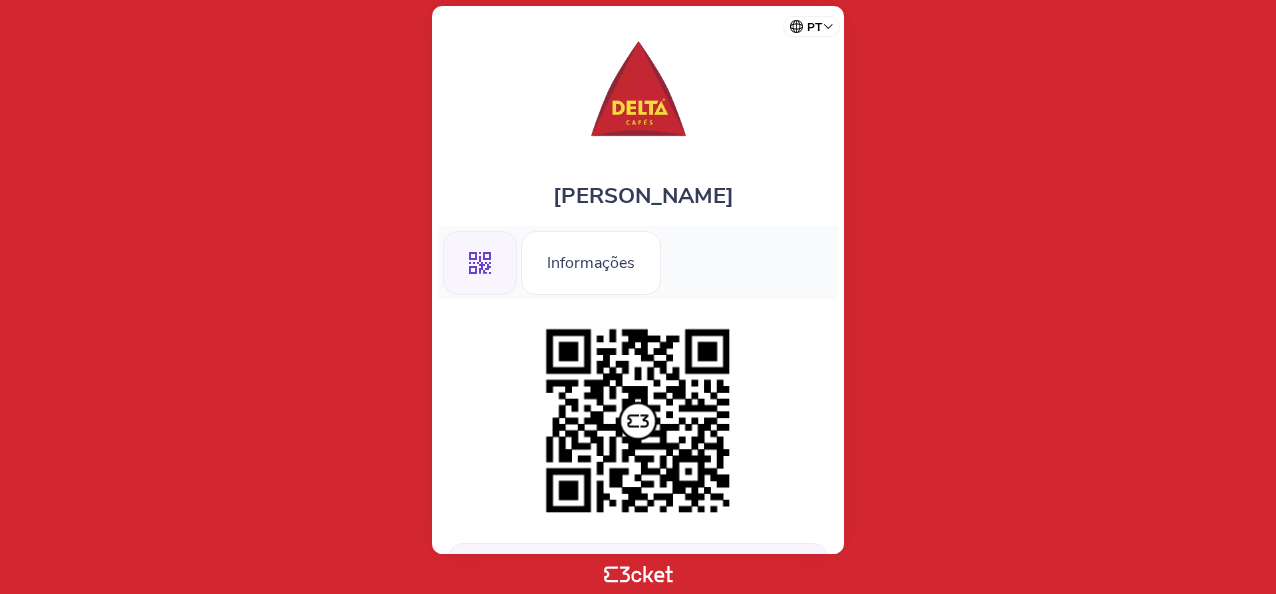 scroll, scrollTop: 0, scrollLeft: 0, axis: both 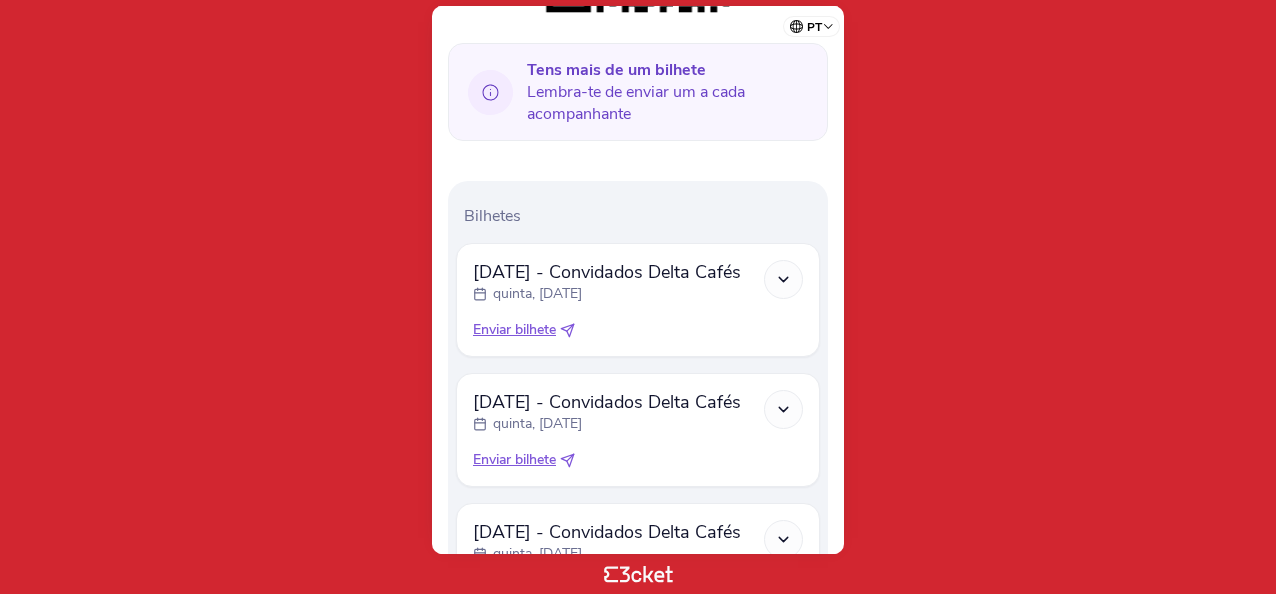 click on "Enviar bilhete" at bounding box center (514, 330) 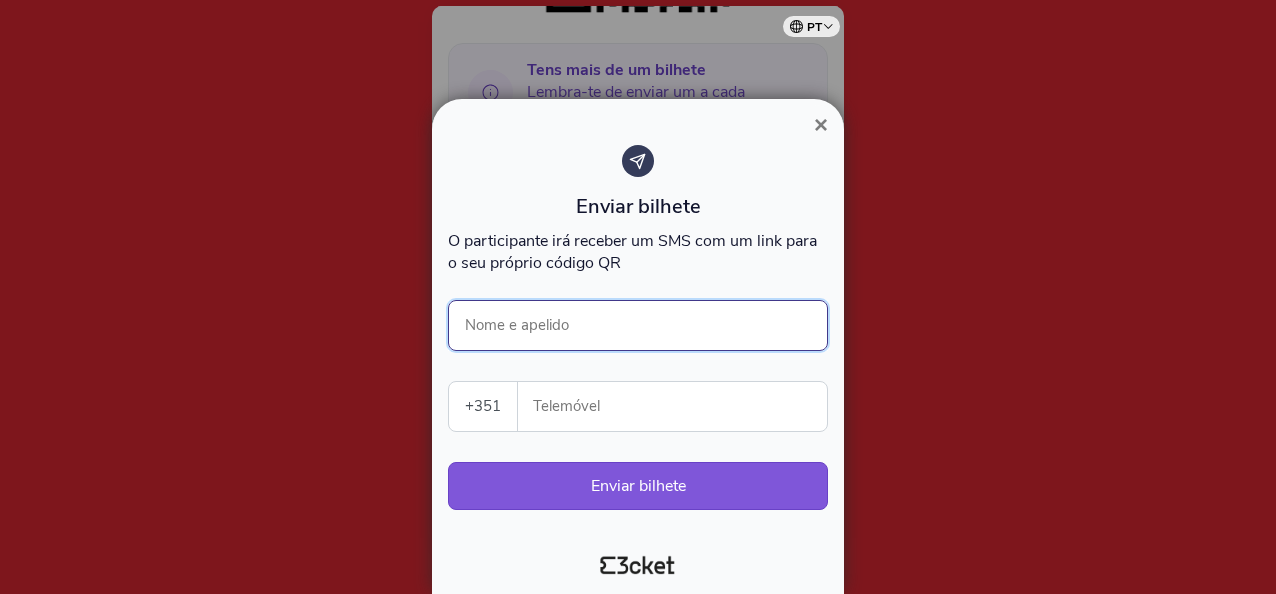 click on "Nome e apelido" at bounding box center (638, 325) 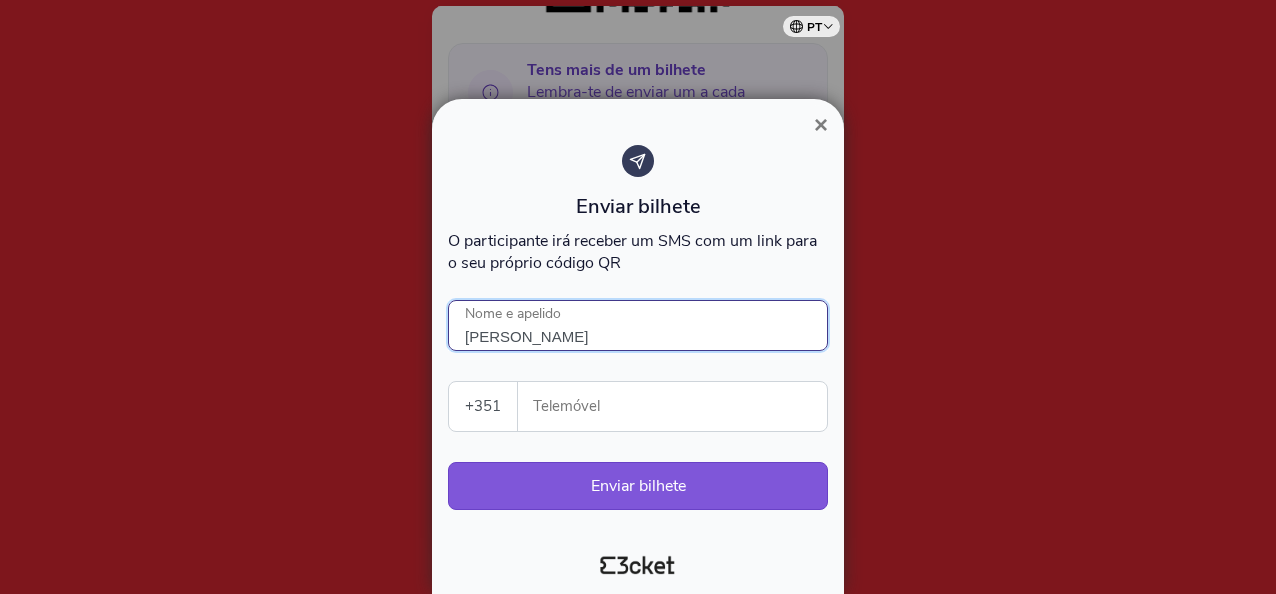 paste on "962447122" 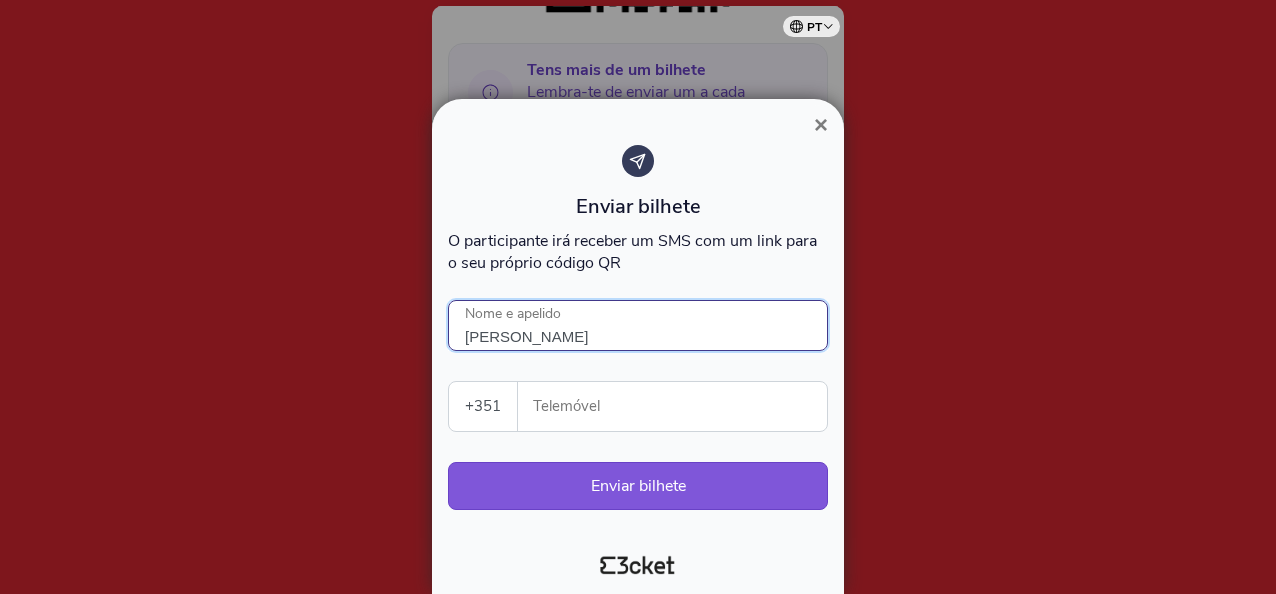 type on "Francisco Carvalho" 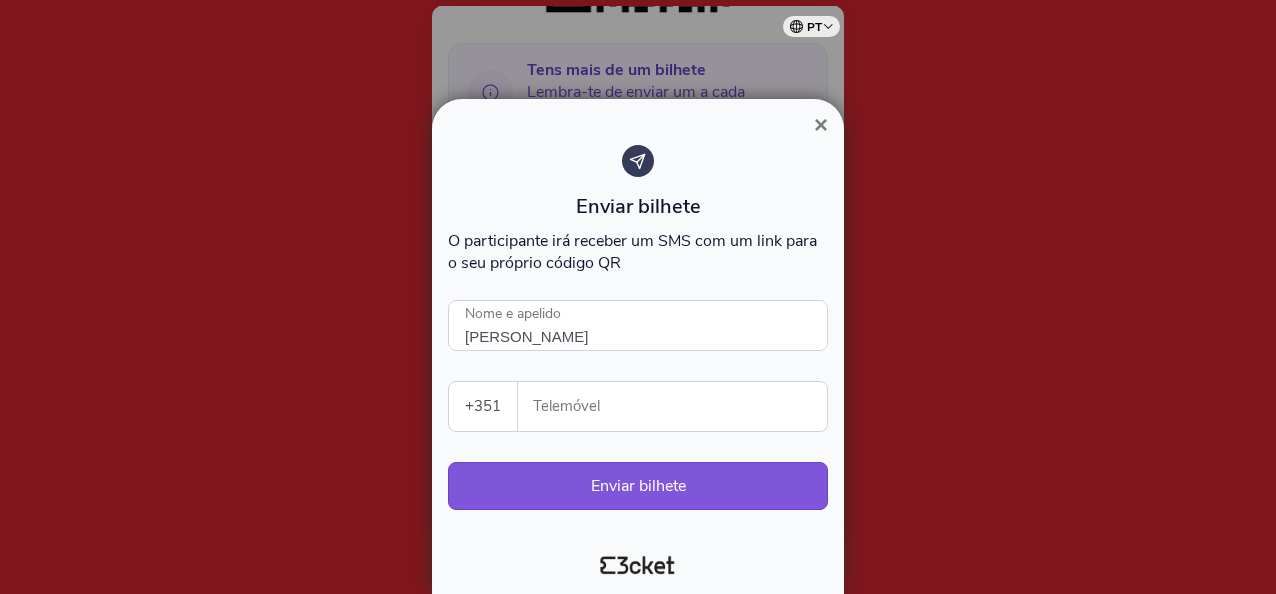 click on "Telemóvel" at bounding box center (680, 406) 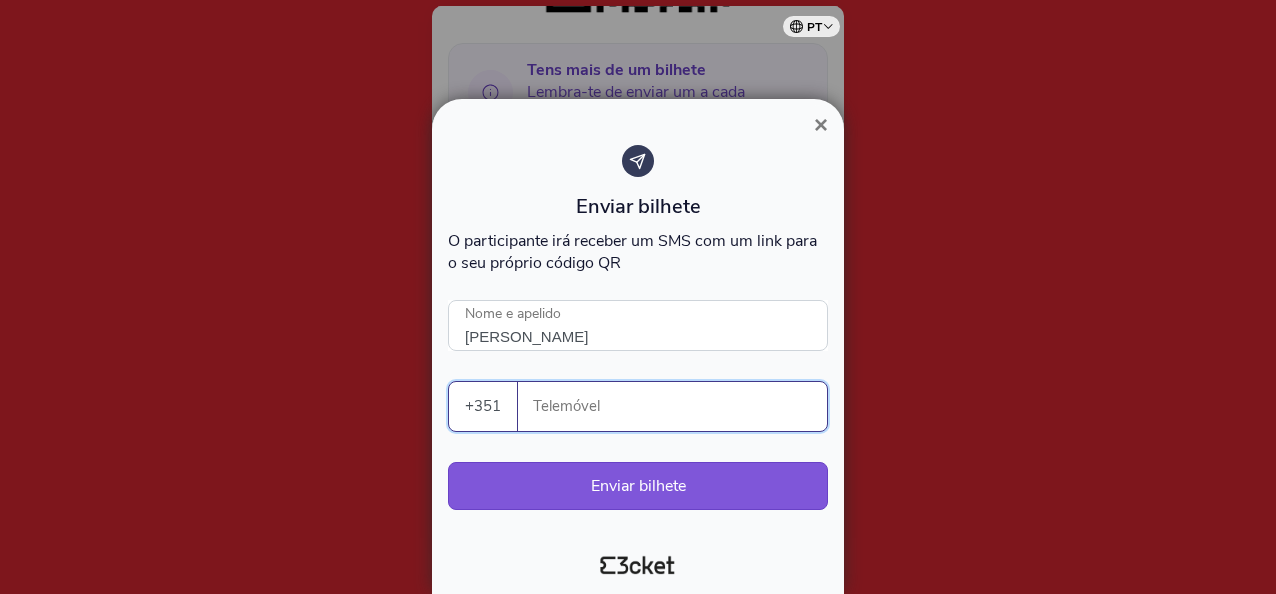 paste on "962447122" 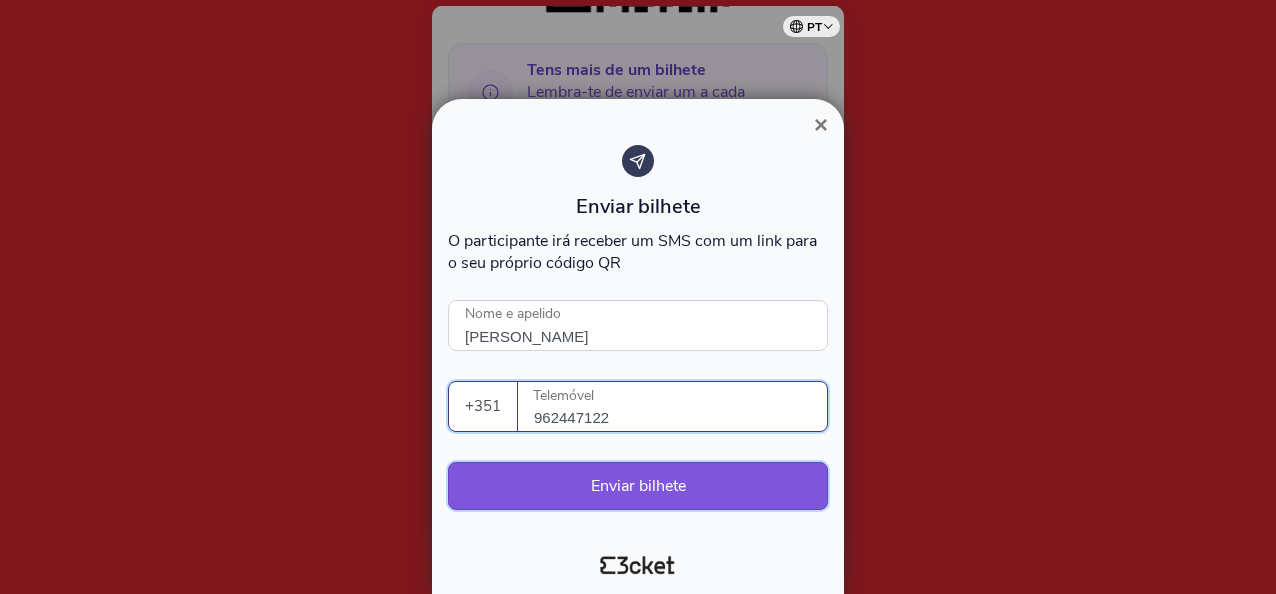 type on "962447122" 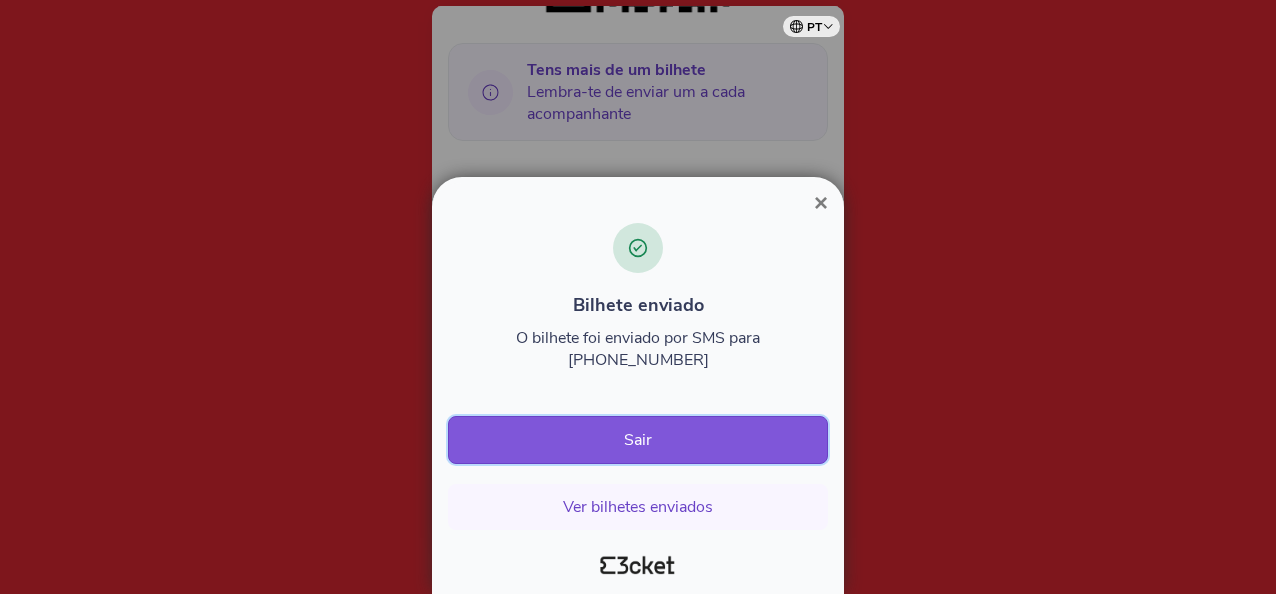 click on "Sair" at bounding box center [638, 440] 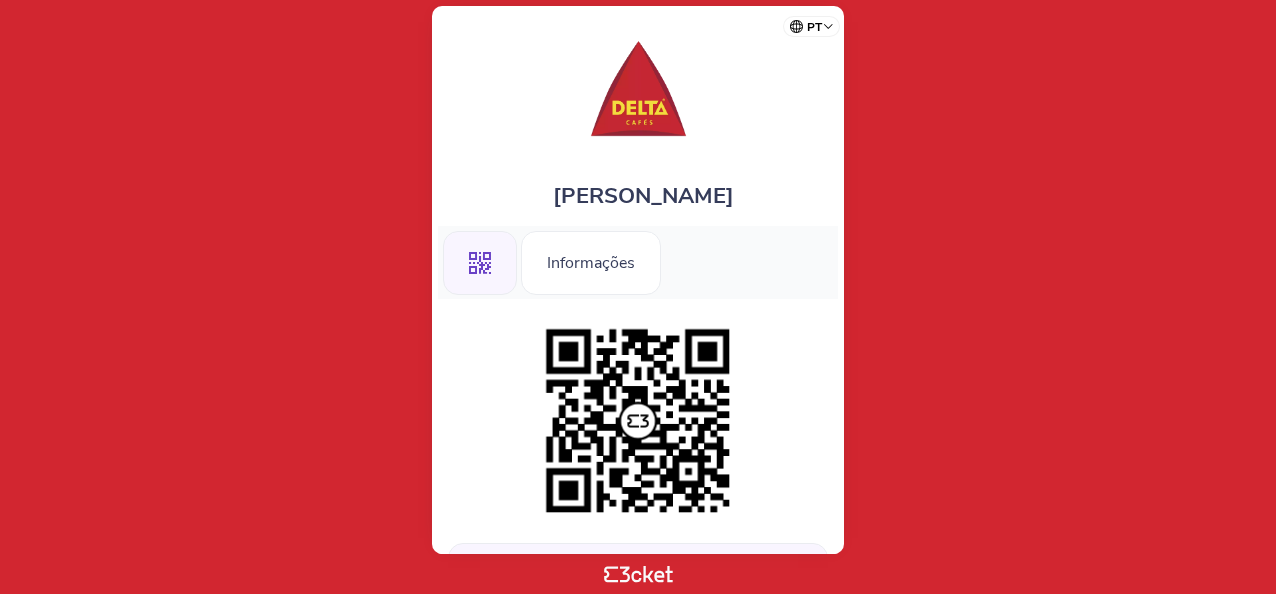 scroll, scrollTop: 0, scrollLeft: 0, axis: both 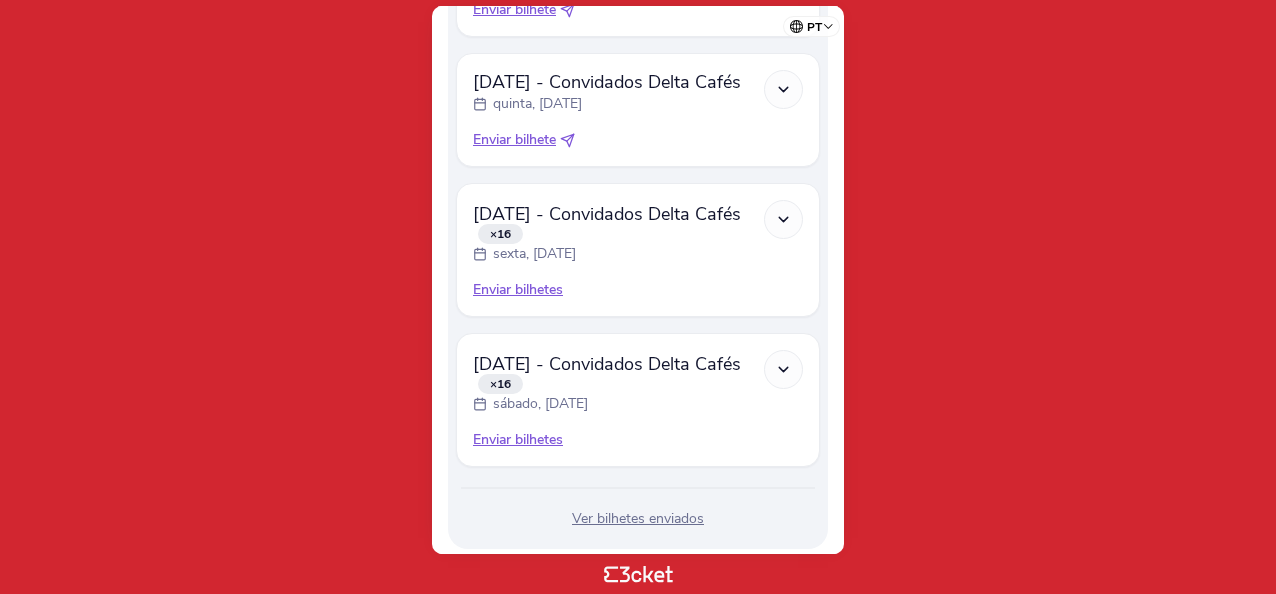 click on "Enviar bilhetes" at bounding box center (638, 290) 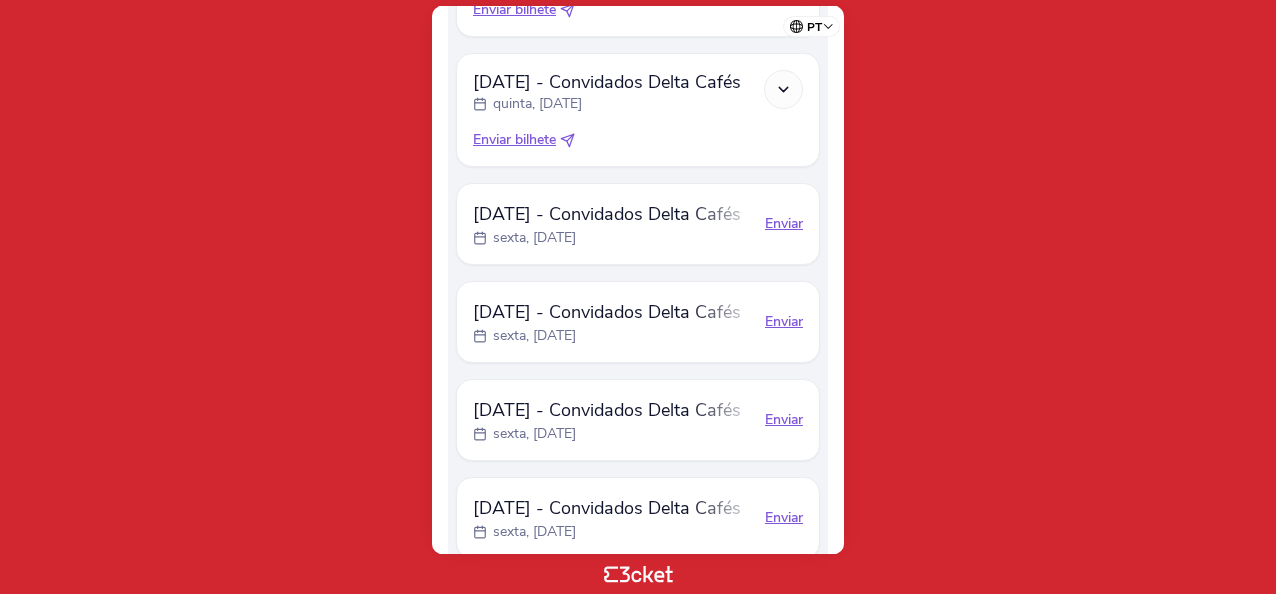 click on "Enviar" at bounding box center [784, 224] 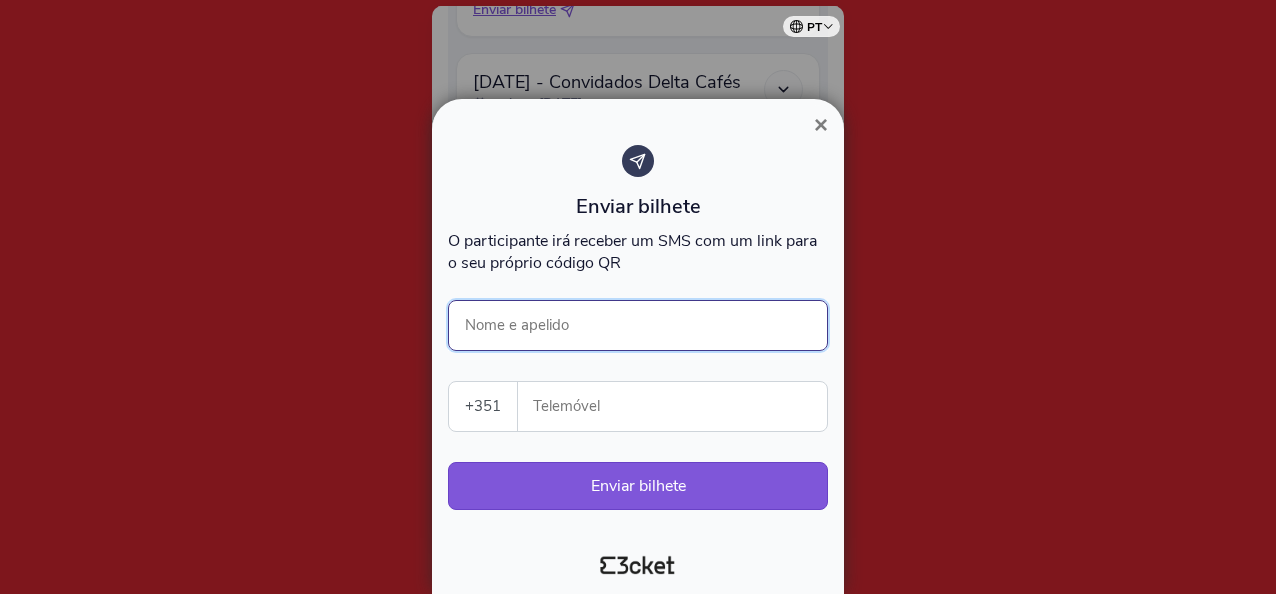 click on "Nome e apelido" at bounding box center (638, 325) 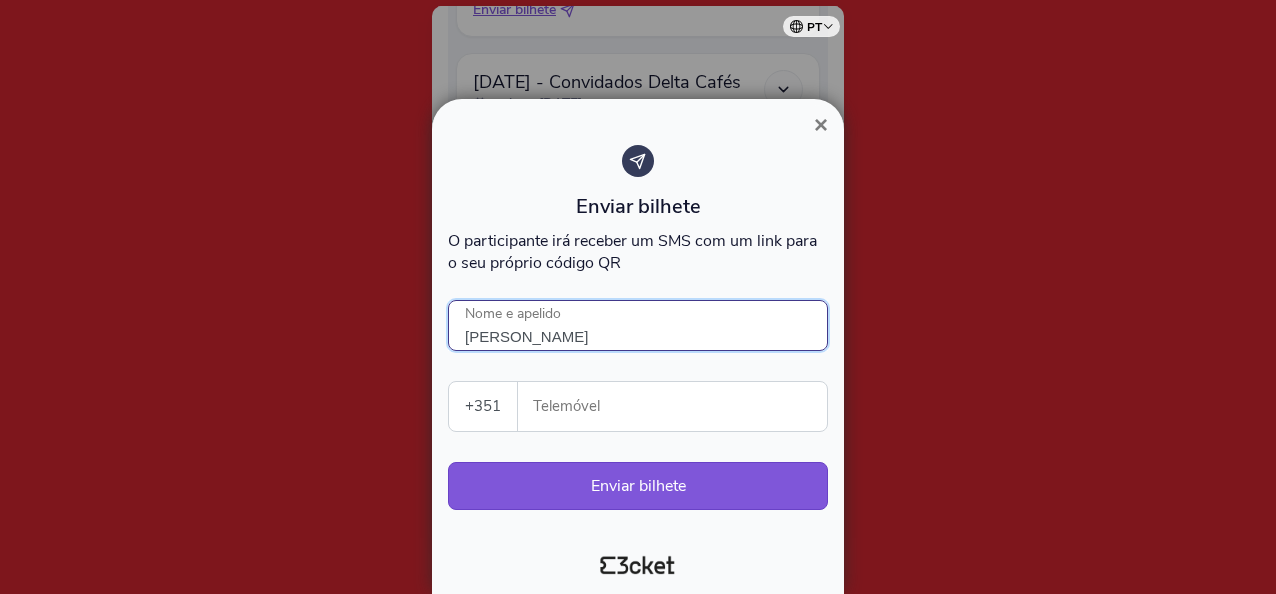 type on "[PERSON_NAME]" 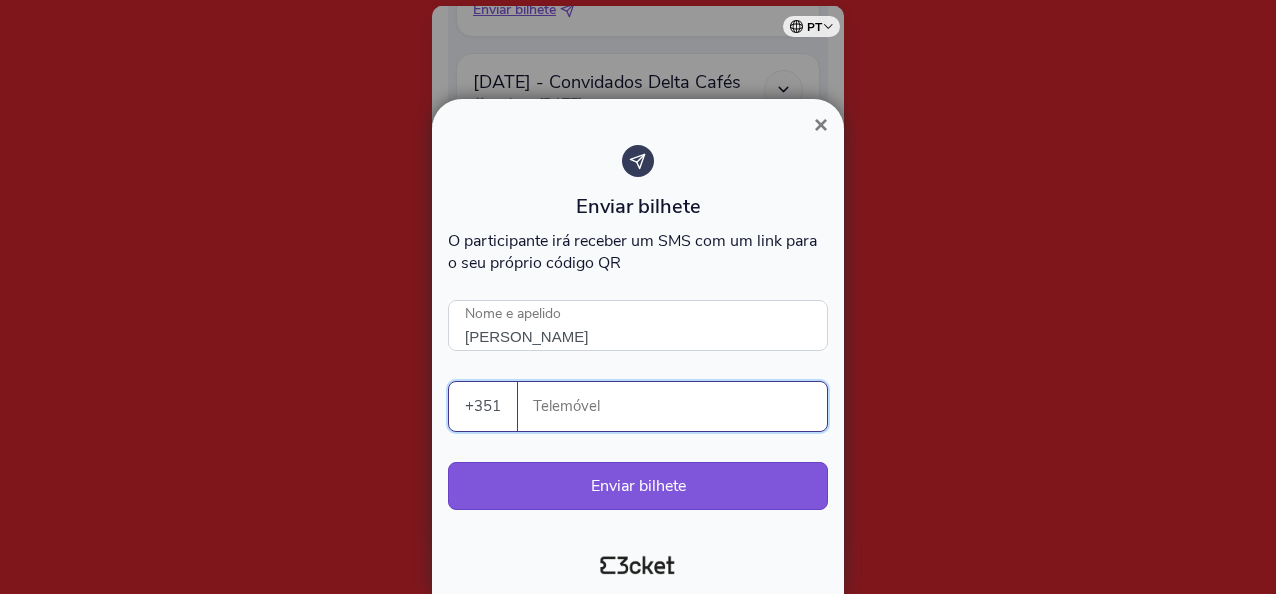 click on "Telemóvel" at bounding box center [680, 406] 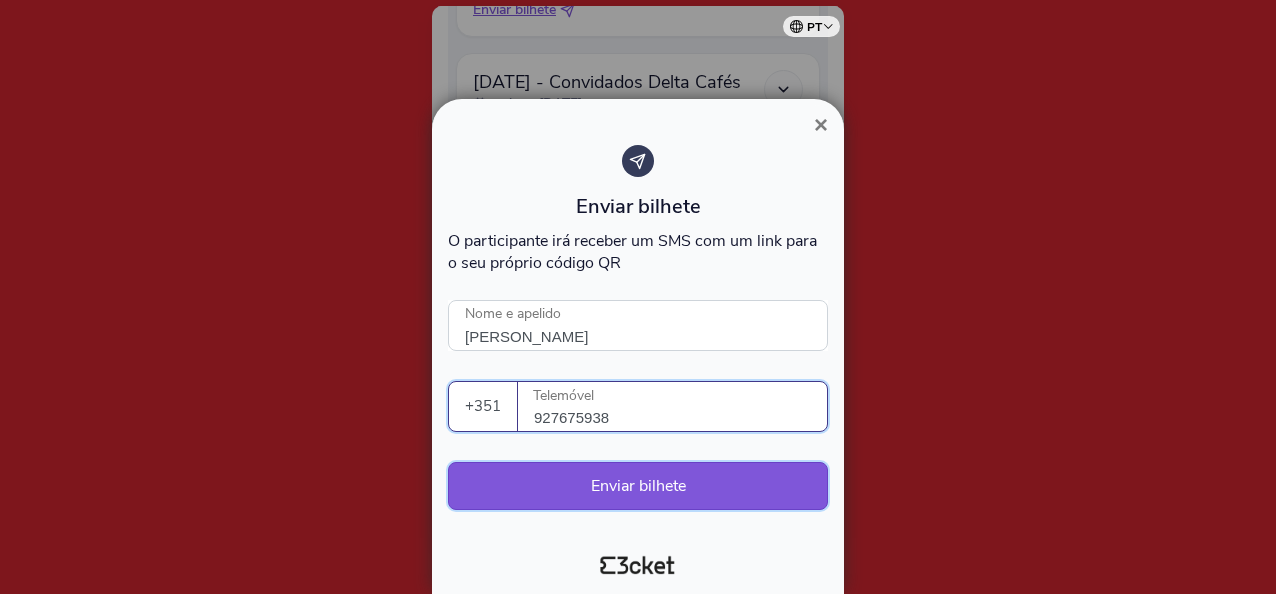 type on "927675938" 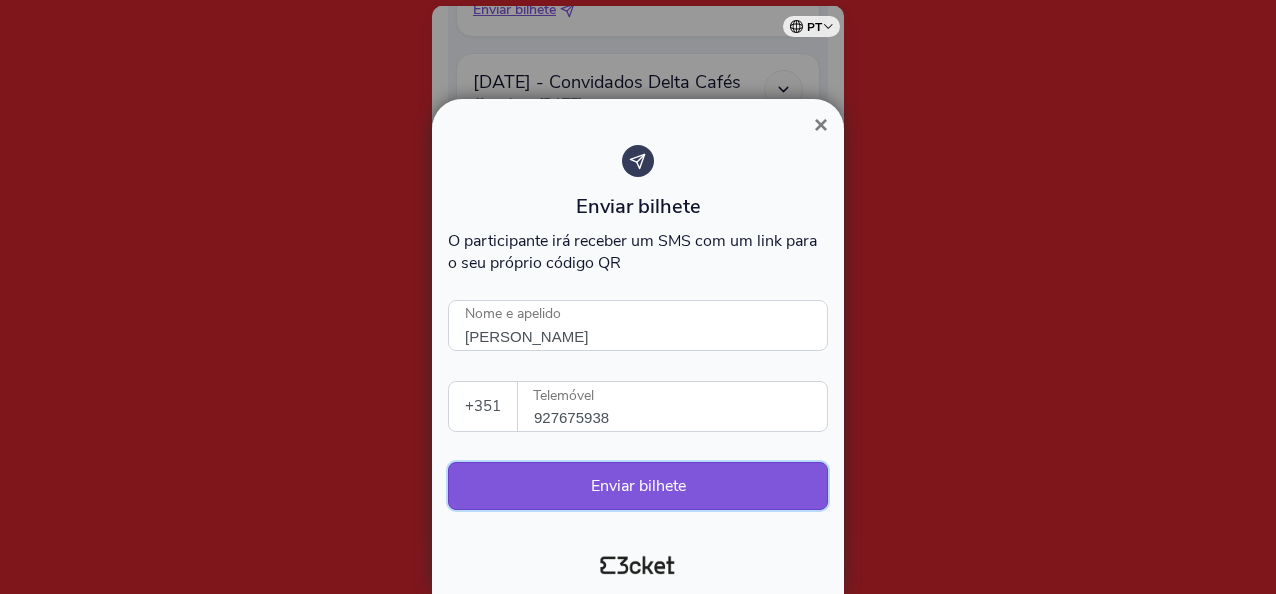 click on "Enviar bilhete" at bounding box center (638, 486) 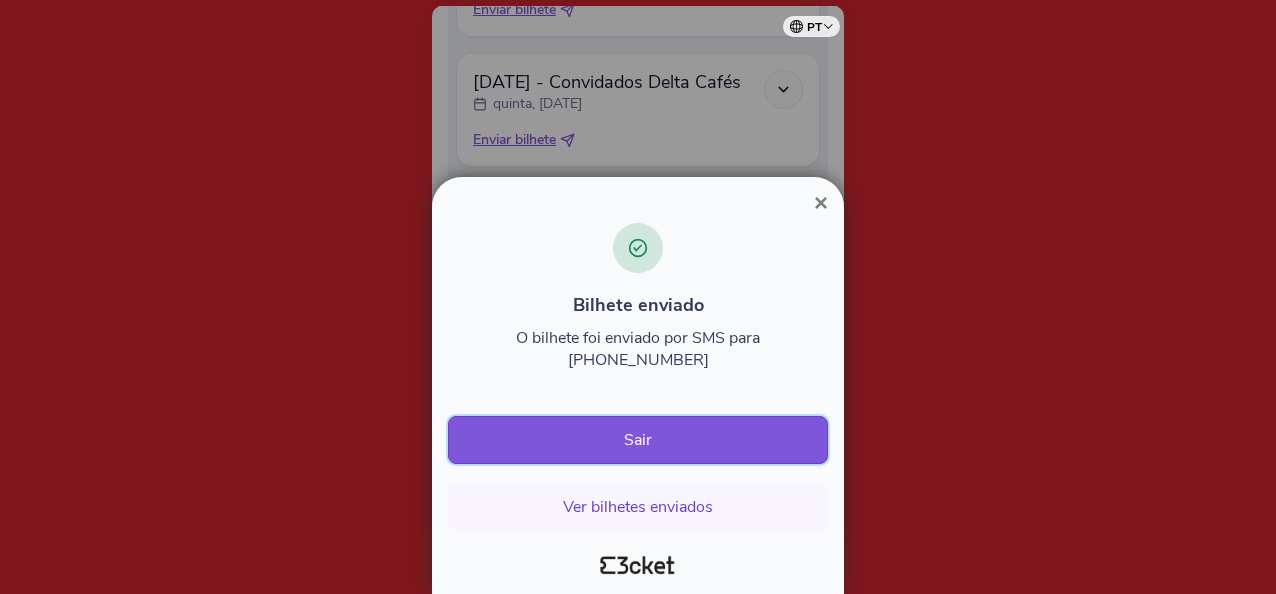 click on "Sair" at bounding box center (638, 440) 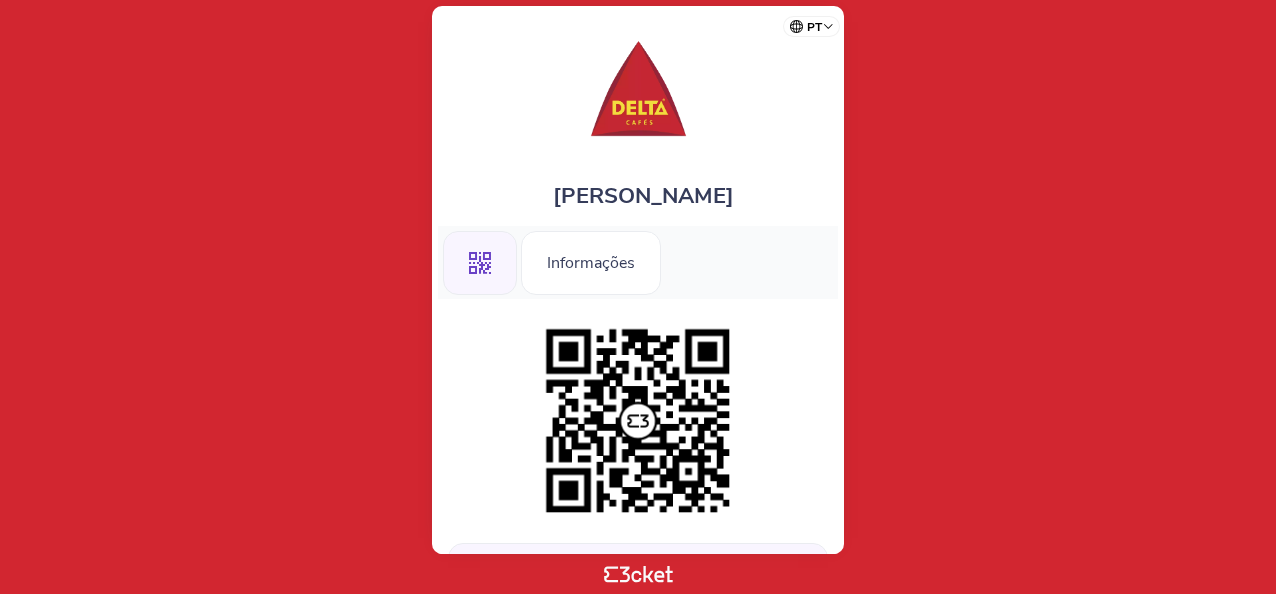 scroll, scrollTop: 0, scrollLeft: 0, axis: both 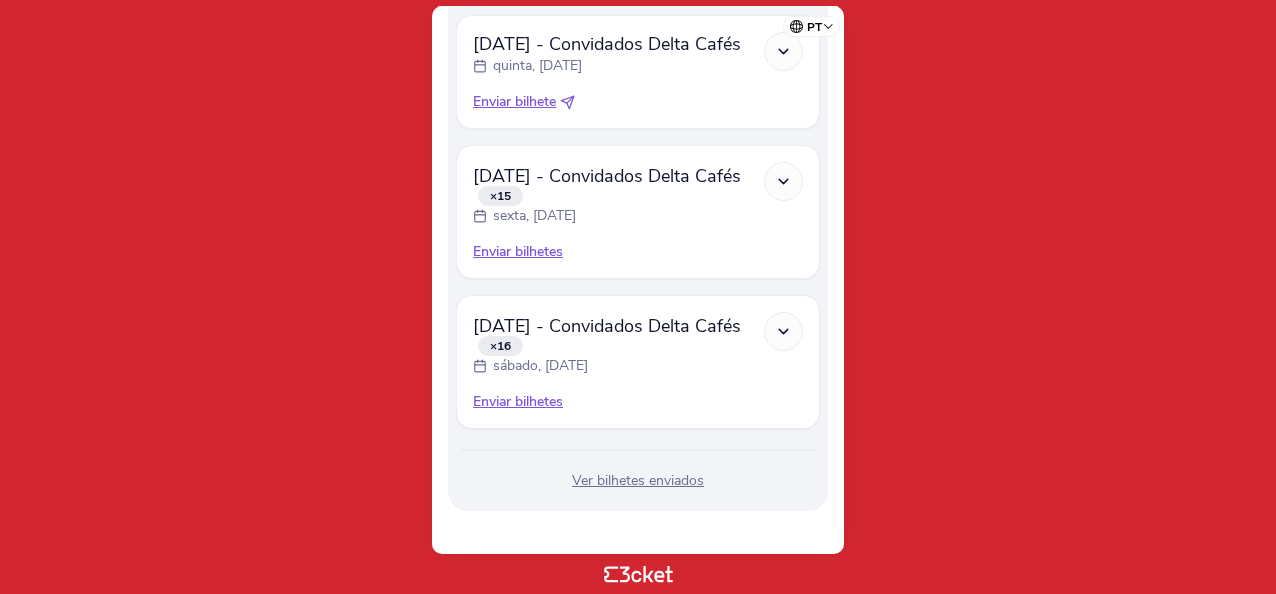 click on "Enviar bilhetes" at bounding box center (638, 402) 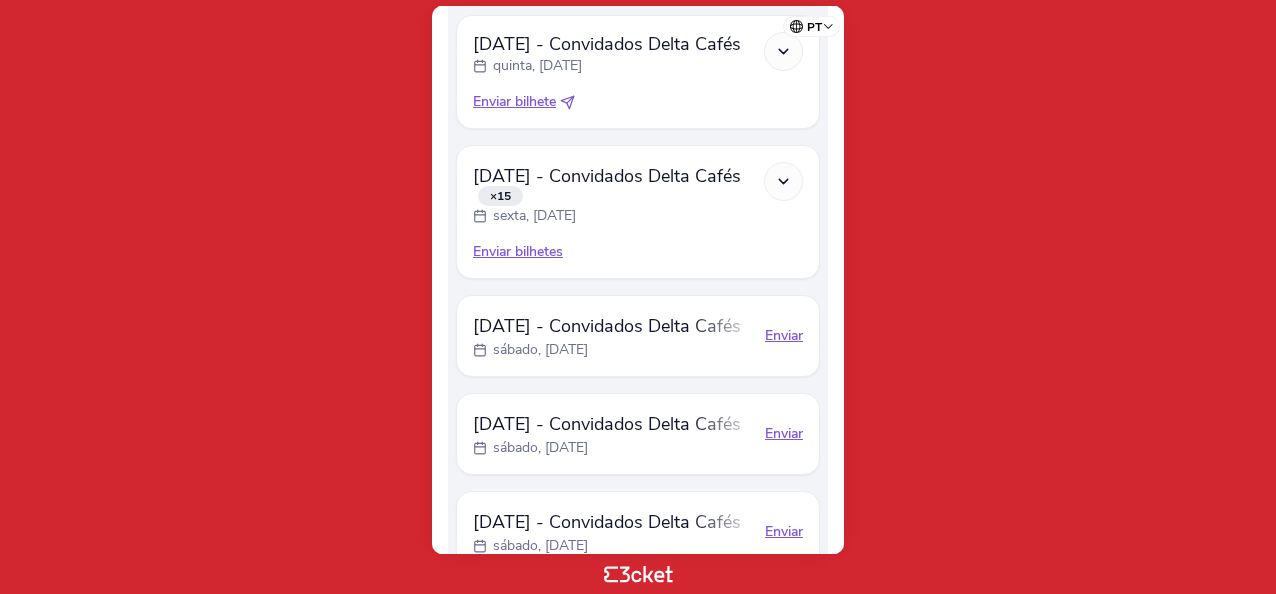 click on "Enviar" at bounding box center [784, 336] 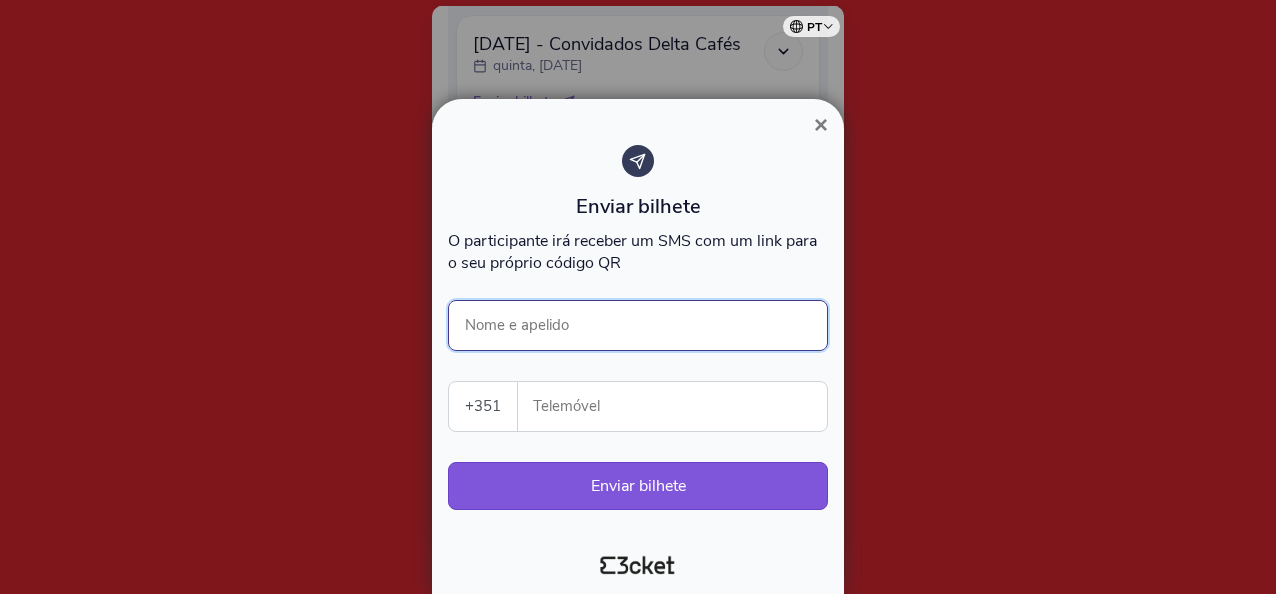 click on "Nome e apelido" at bounding box center (638, 325) 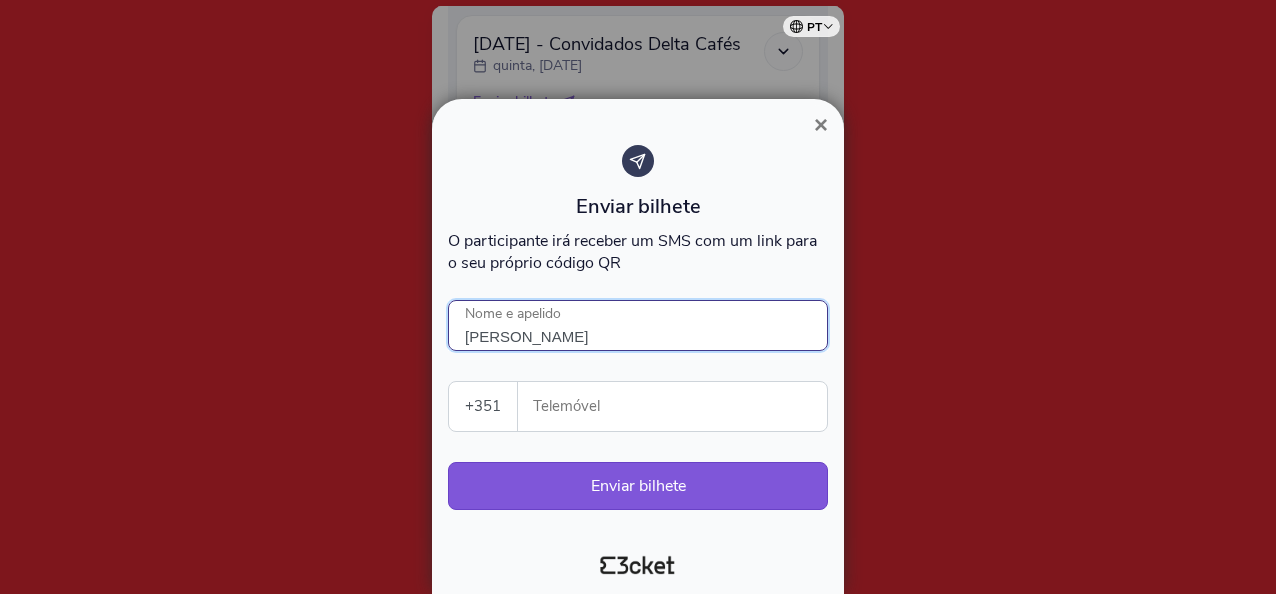 type on "Hugo Gomes" 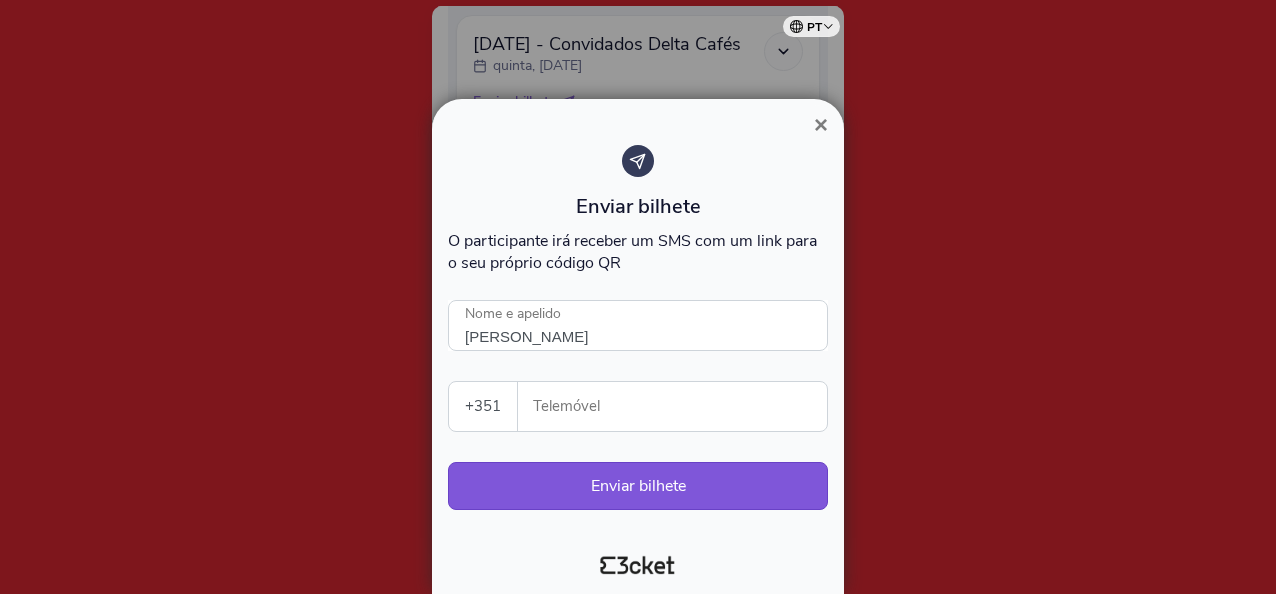 click on "Telemóvel" at bounding box center (680, 406) 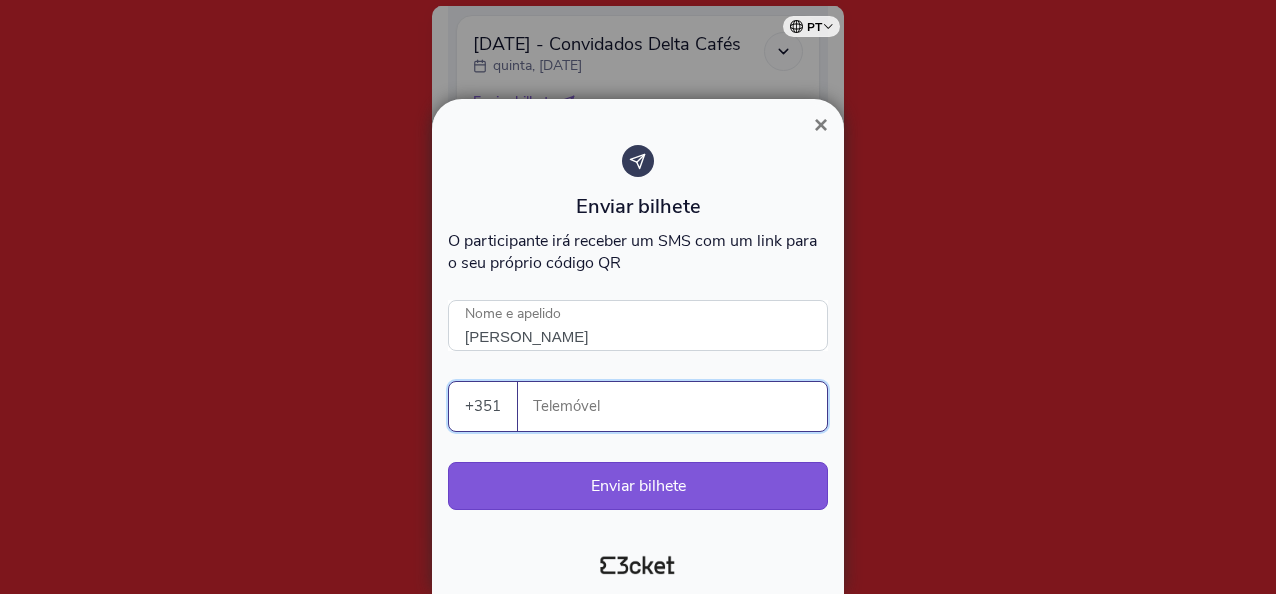 paste on "927675938" 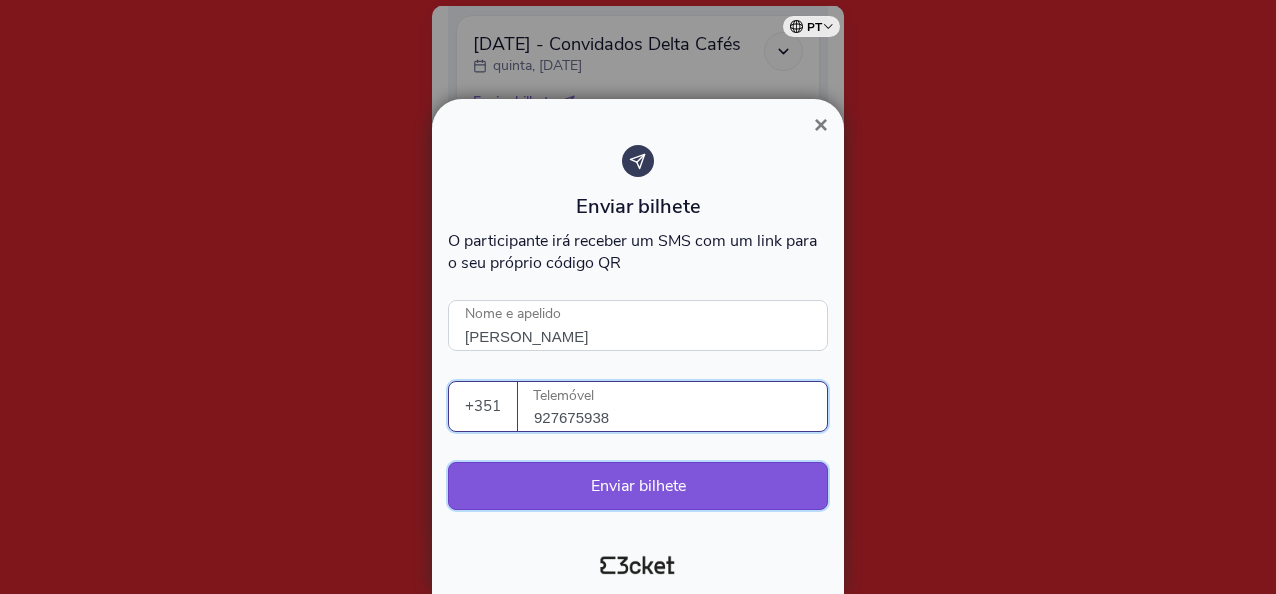 type on "927675938" 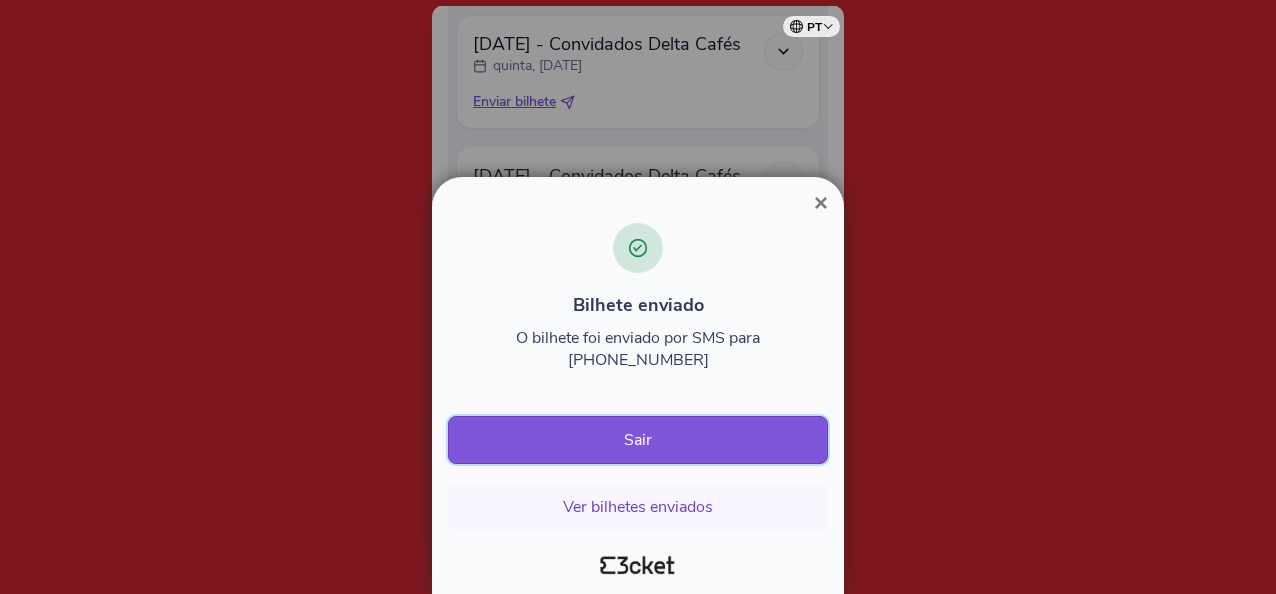 click on "Sair" at bounding box center (638, 440) 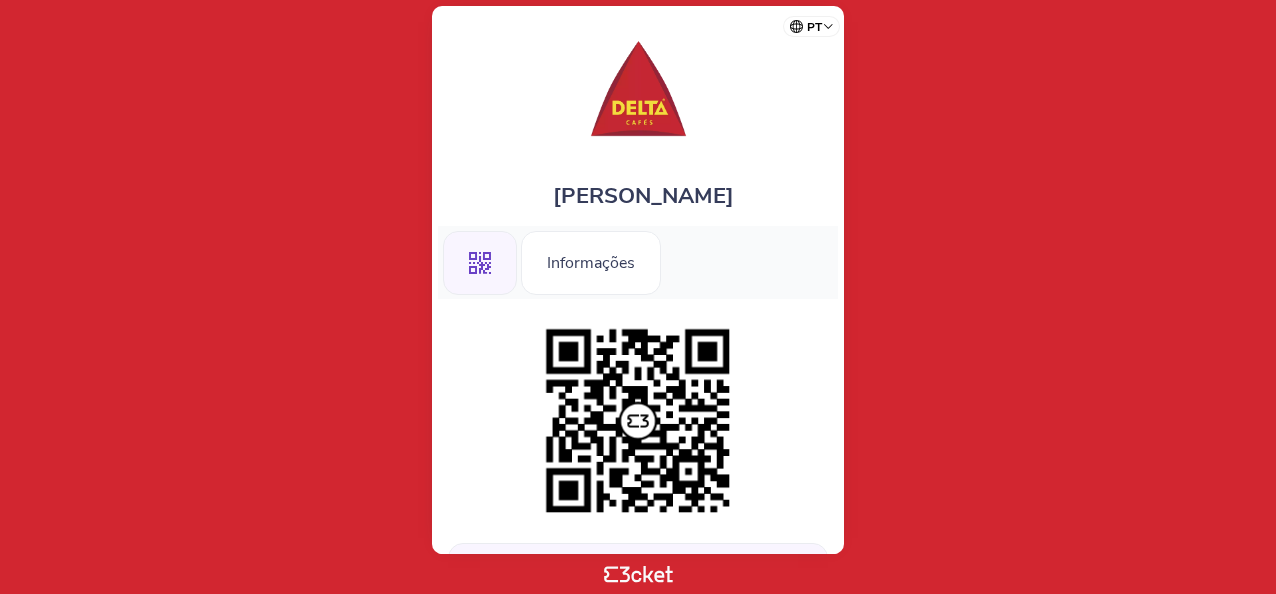scroll, scrollTop: 0, scrollLeft: 0, axis: both 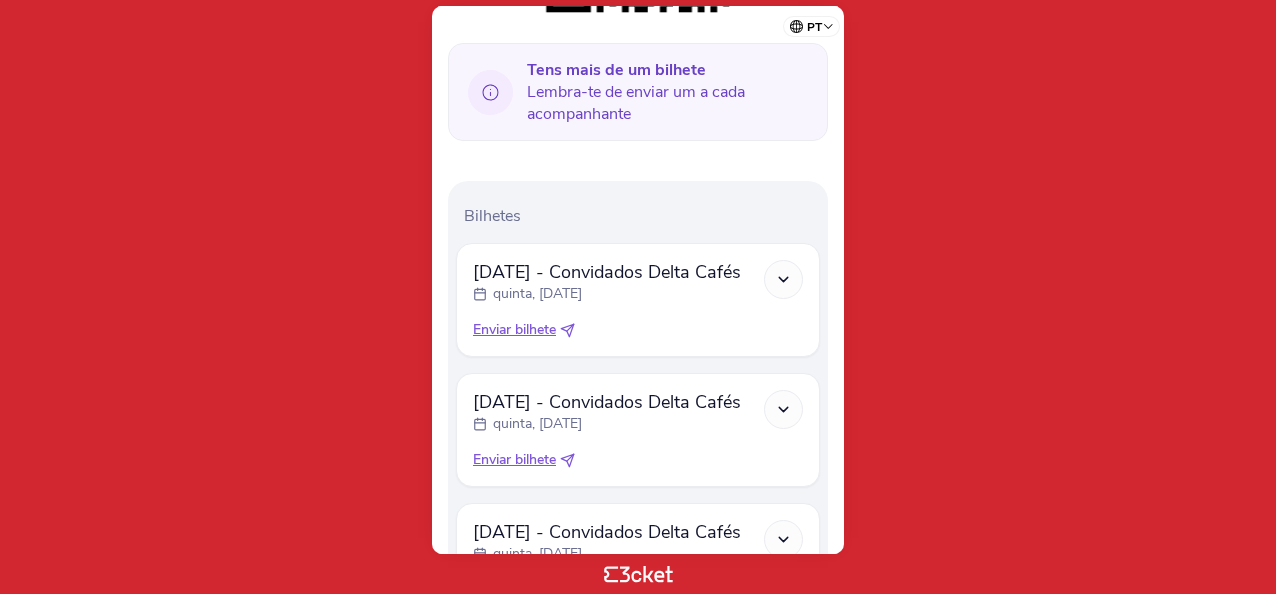 click on "Enviar bilhete" at bounding box center (514, 330) 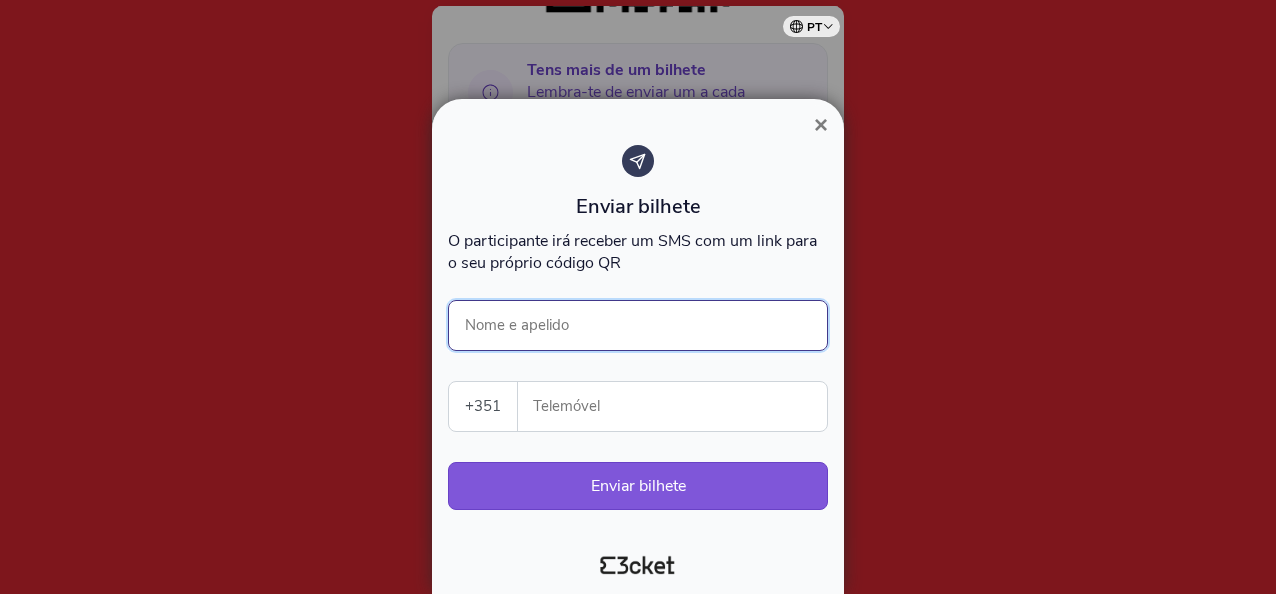 click on "Nome e apelido" at bounding box center (638, 325) 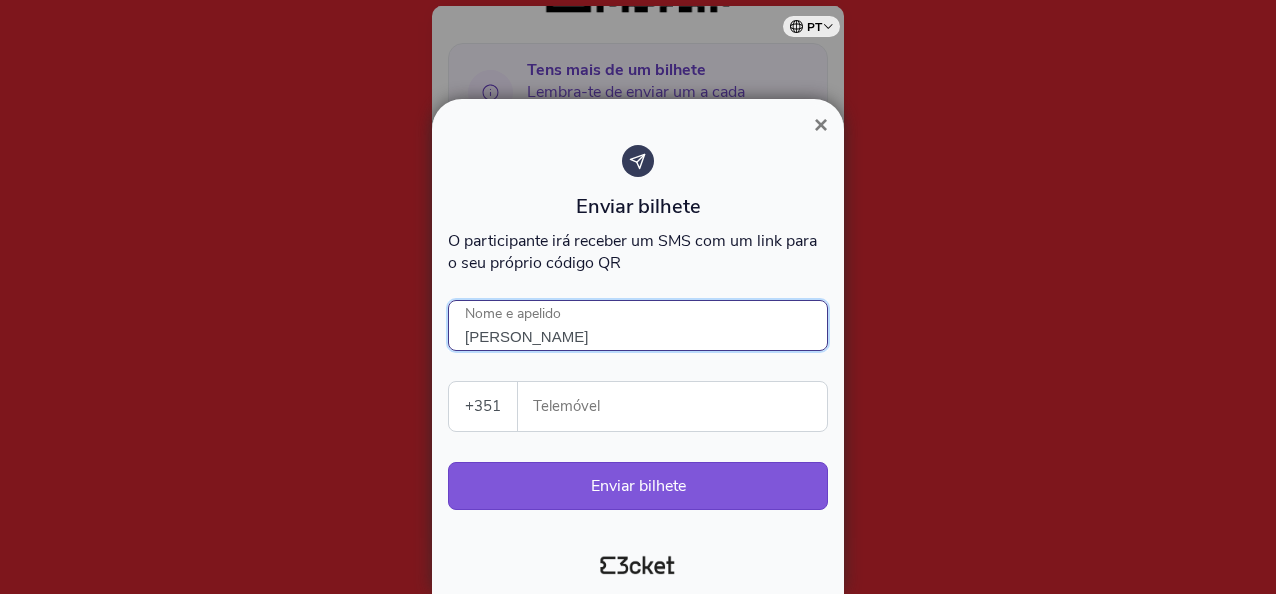 type on "Joana Carvalho" 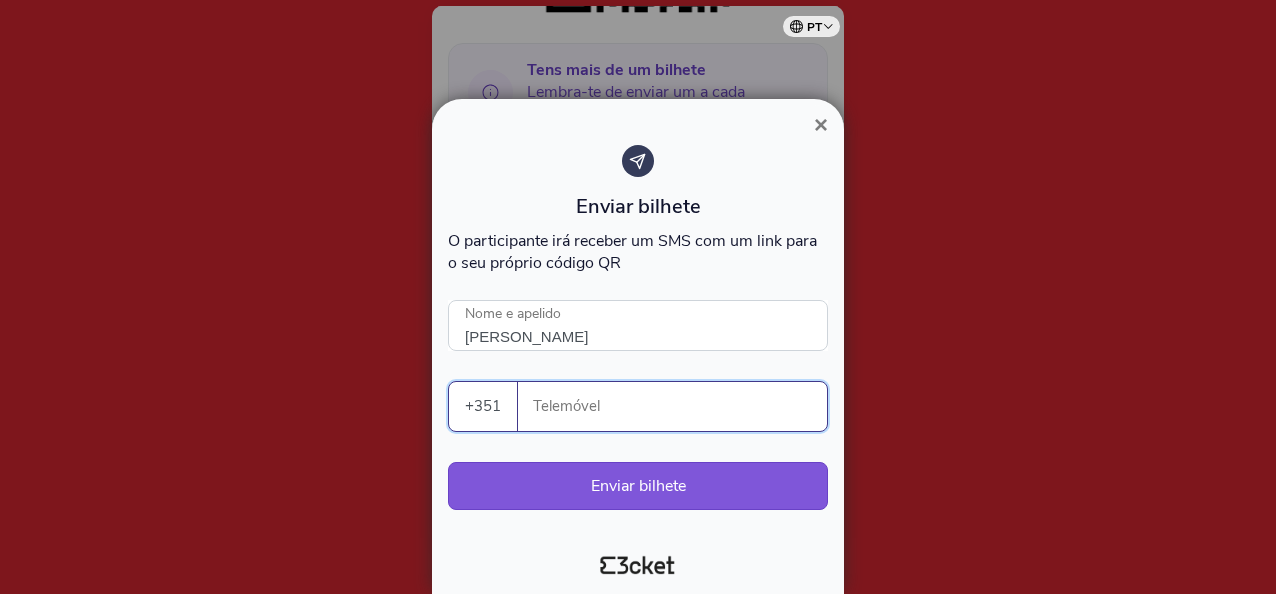 click on "Telemóvel" at bounding box center [680, 406] 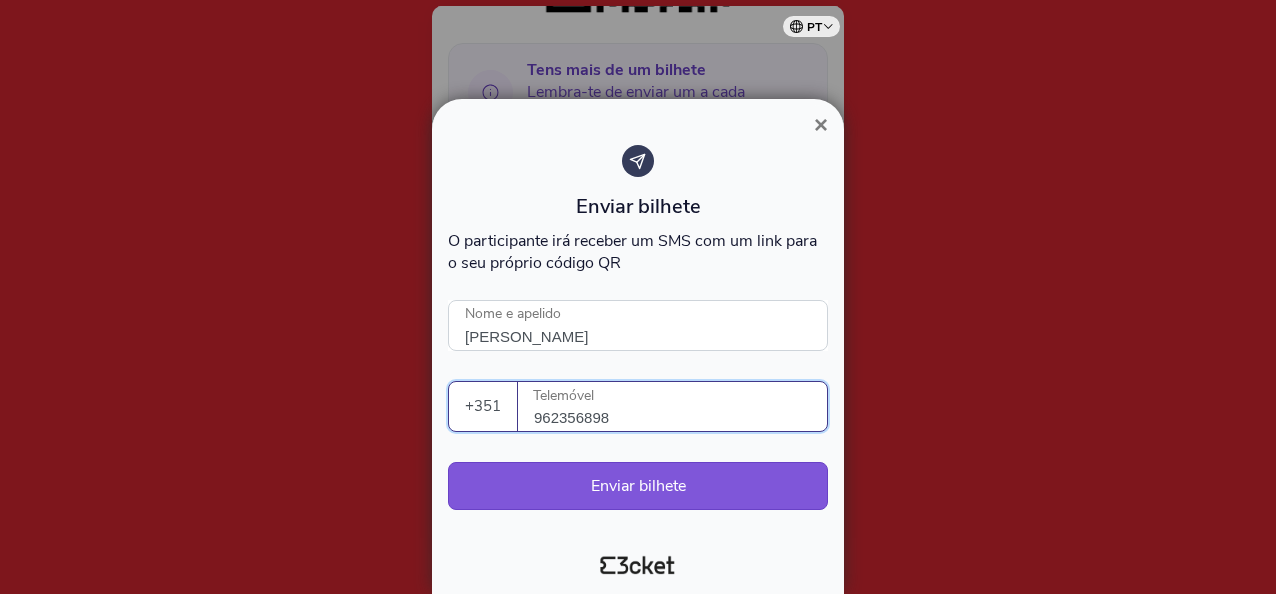 type on "962356898" 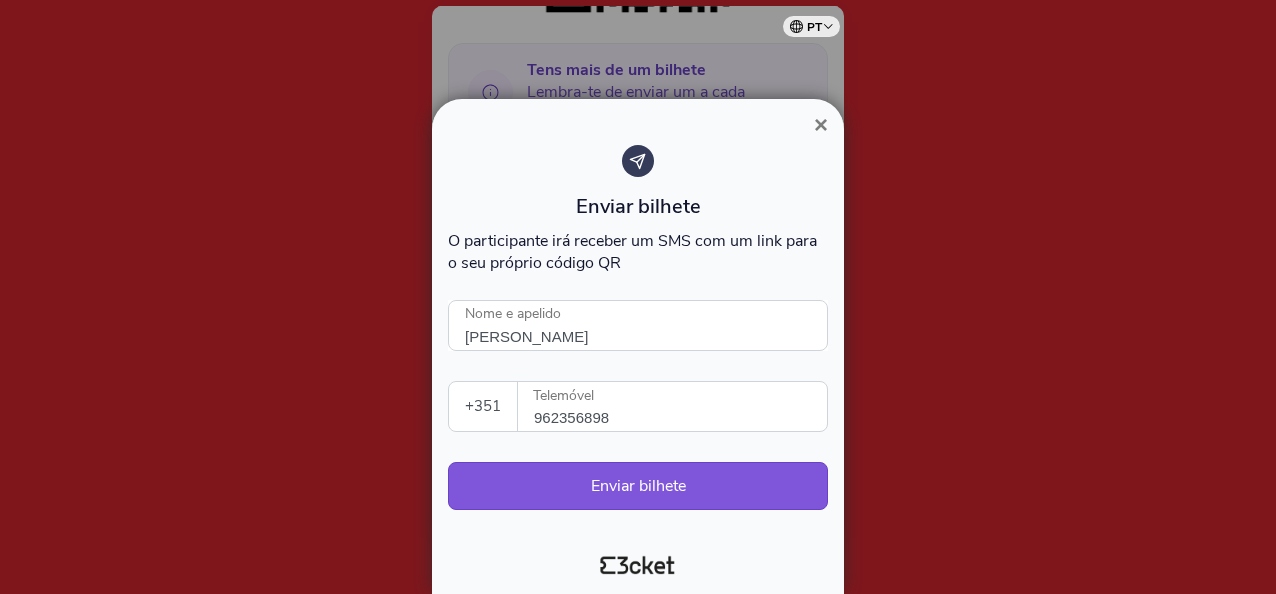 click on "Enviar bilhete   O participante irá receber um SMS com um link para o seu próprio código QR             Joana Carvalho   Nome e apelido     +351   Portugal (+351) Spain (+34) Belgium (+32) France (+33) United Kingdom (+44) Germany (+49) Italy (+39) Netherlands (+31) Brazil (+55) United States (+1) Switzerland (+41) All countries Afghanistan (+93) Aland Islands (+358) Albania (+355) Algeria (+213) American Samoa (+1) Andorra (+376) Angola (+244) Anguilla (+1) Antigua and Barbuda (+1) Argentina (+54) Armenia (+374) Aruba (+297) Ascension Island (+247) Australia (+61) Austria (+43) Azerbaijan (+994) Bahamas (+1) Bahrain (+973) Bangladesh (+880) Barbados (+1) Belarus (+375) Belgium (+32) Belize (+501) Benin (+229) Bermuda (+1) Bhutan (+975) Bolivia (+591) Bonaire, Saint Eustatius and Saba  (+599) Bosnia and Herzegovina (+387) Botswana (+267) Brazil (+55) British Indian Ocean Territory (+246) British Virgin Islands (+1) Brunei (+673) Bulgaria (+359) Burkina Faso (+226) Burundi (+257) Cambodia (+855)" at bounding box center [638, 337] 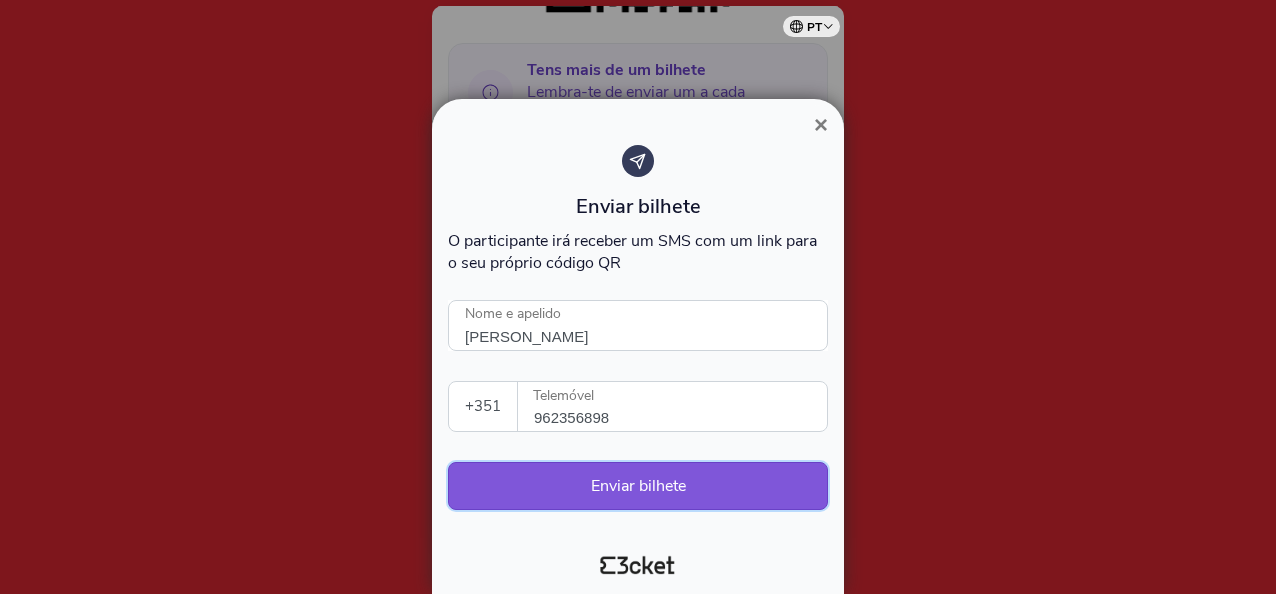 drag, startPoint x: 685, startPoint y: 488, endPoint x: 708, endPoint y: 482, distance: 23.769728 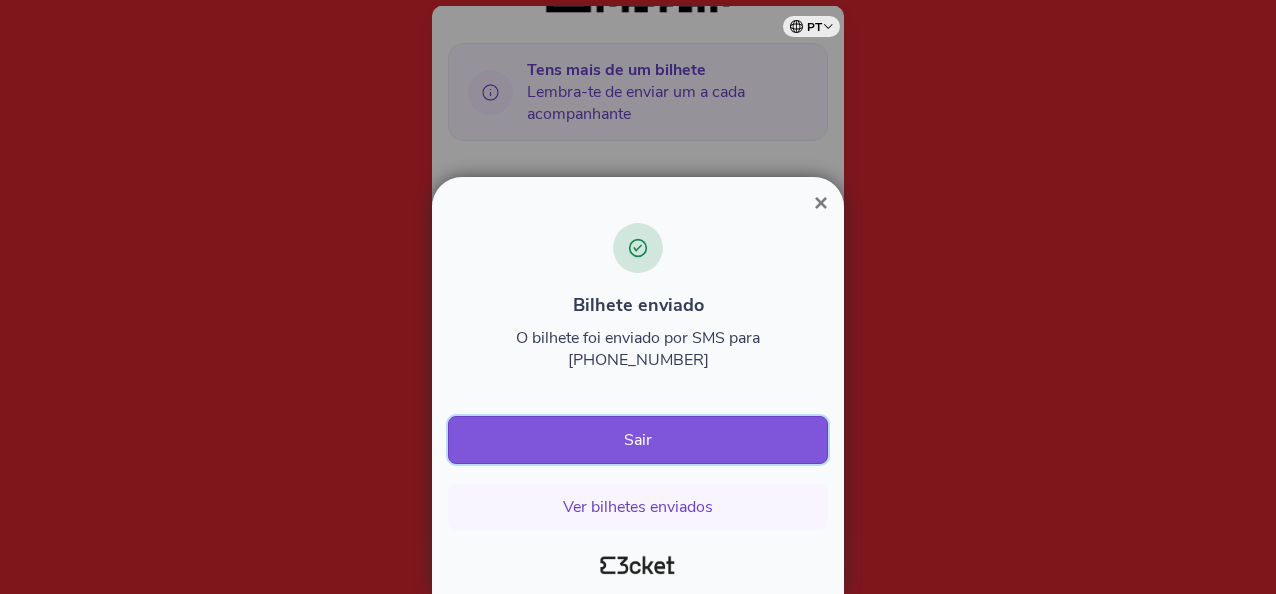 click on "Sair" at bounding box center [638, 440] 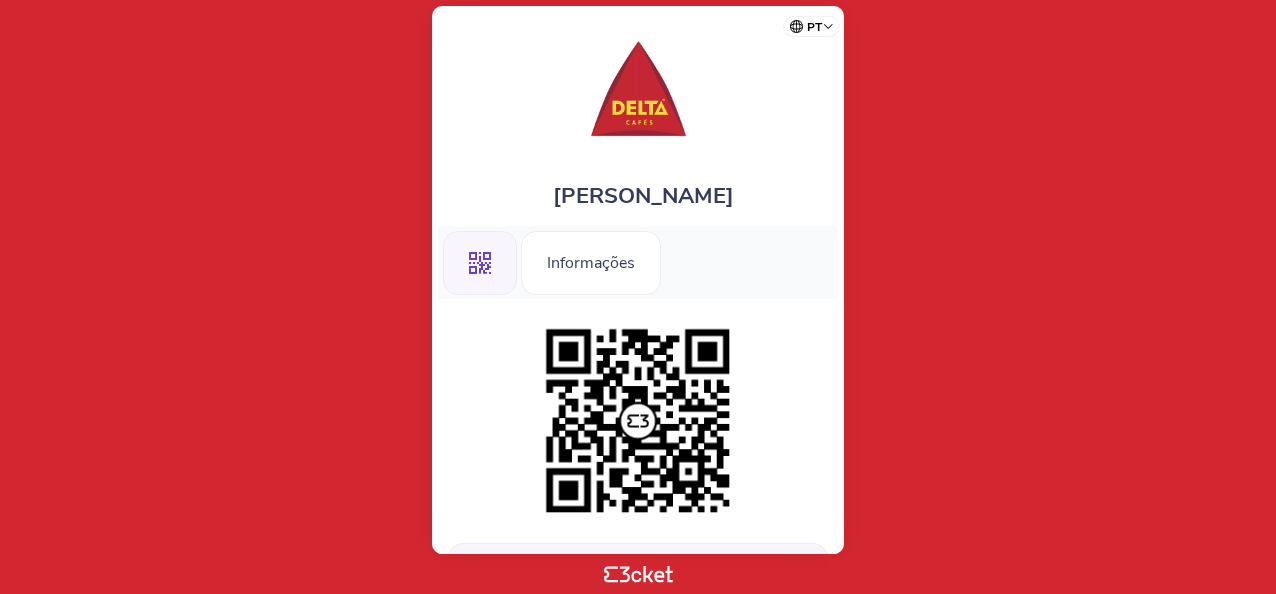 scroll, scrollTop: 0, scrollLeft: 0, axis: both 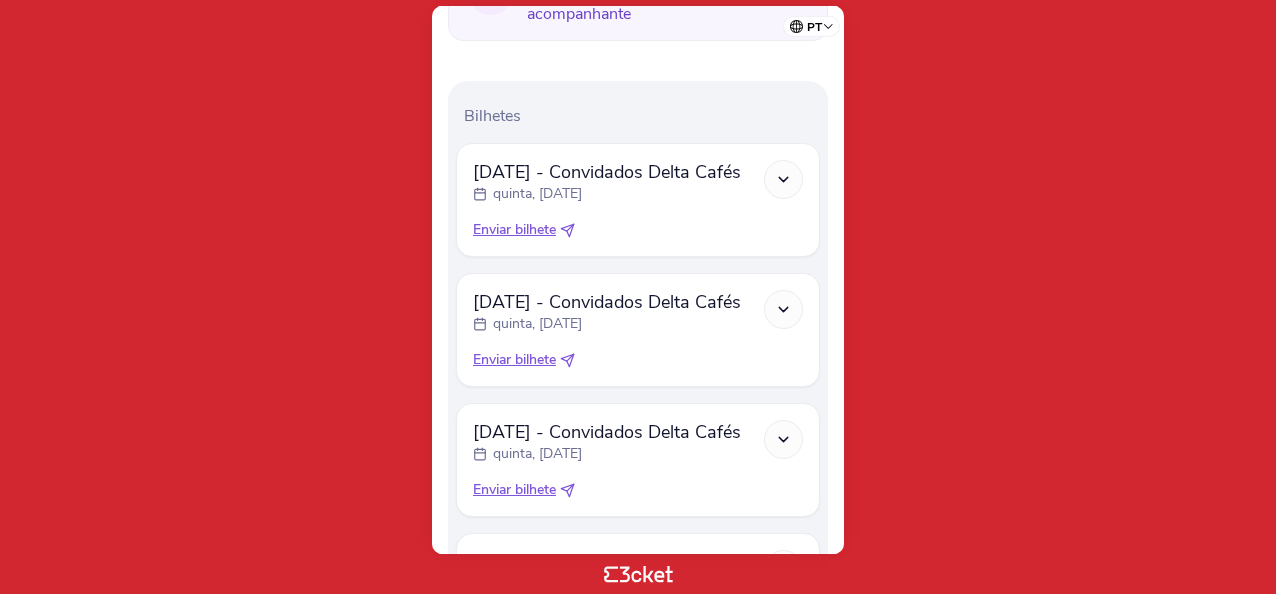 click on "Enviar bilhete" at bounding box center (514, 230) 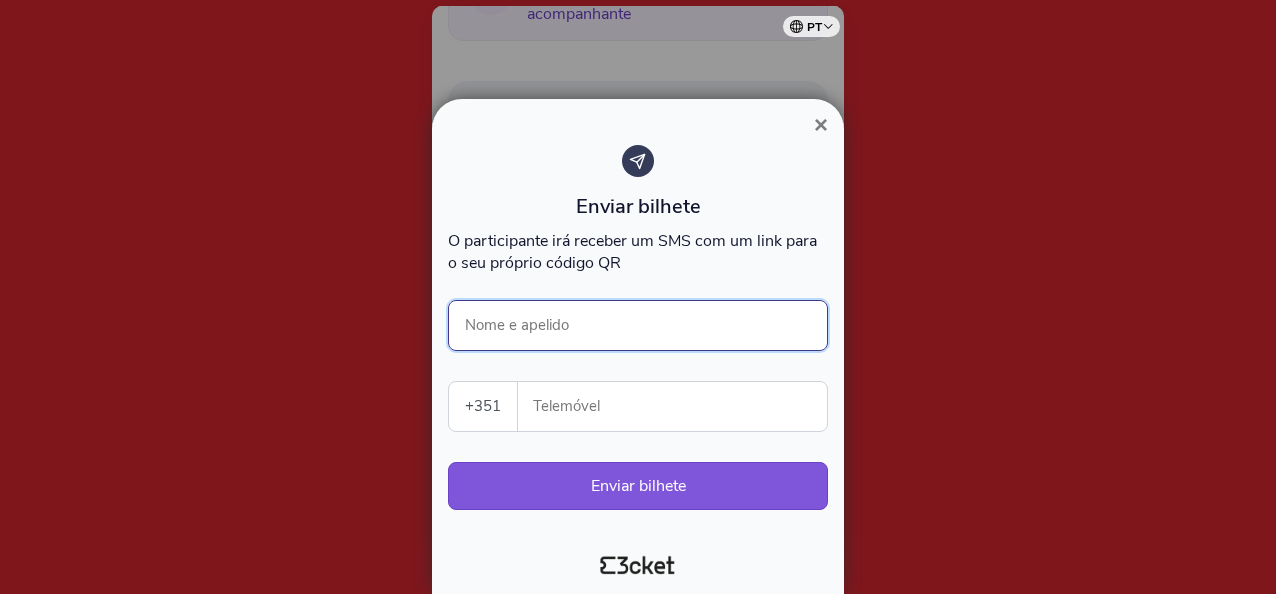 click on "Nome e apelido" at bounding box center [638, 325] 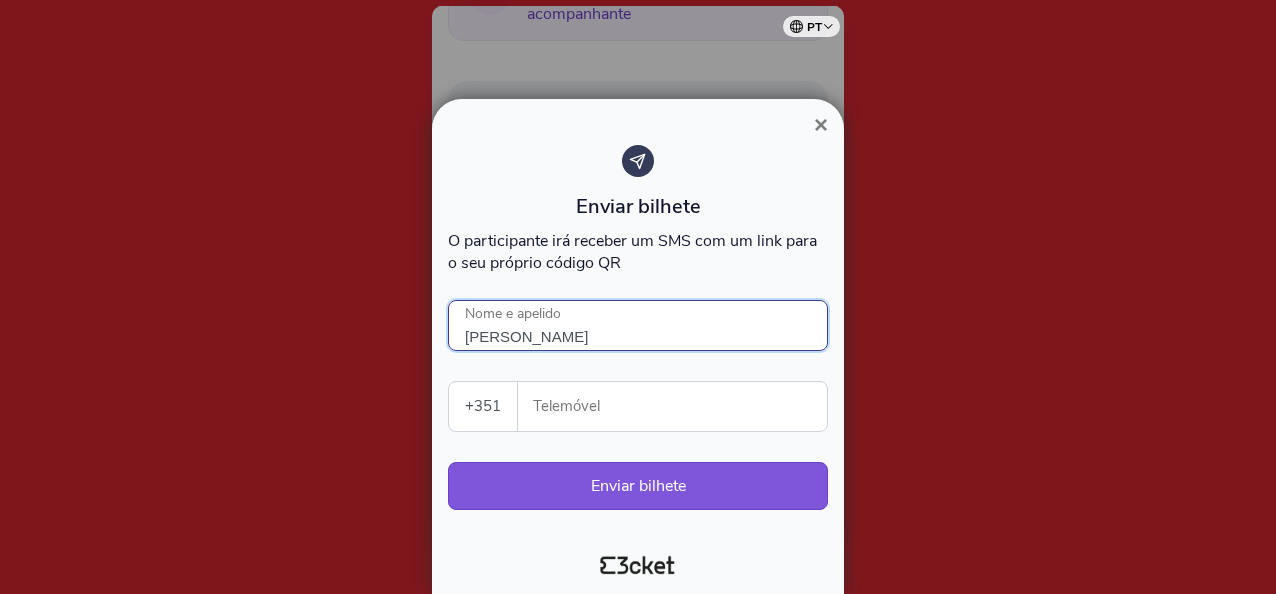 type on "[PERSON_NAME]" 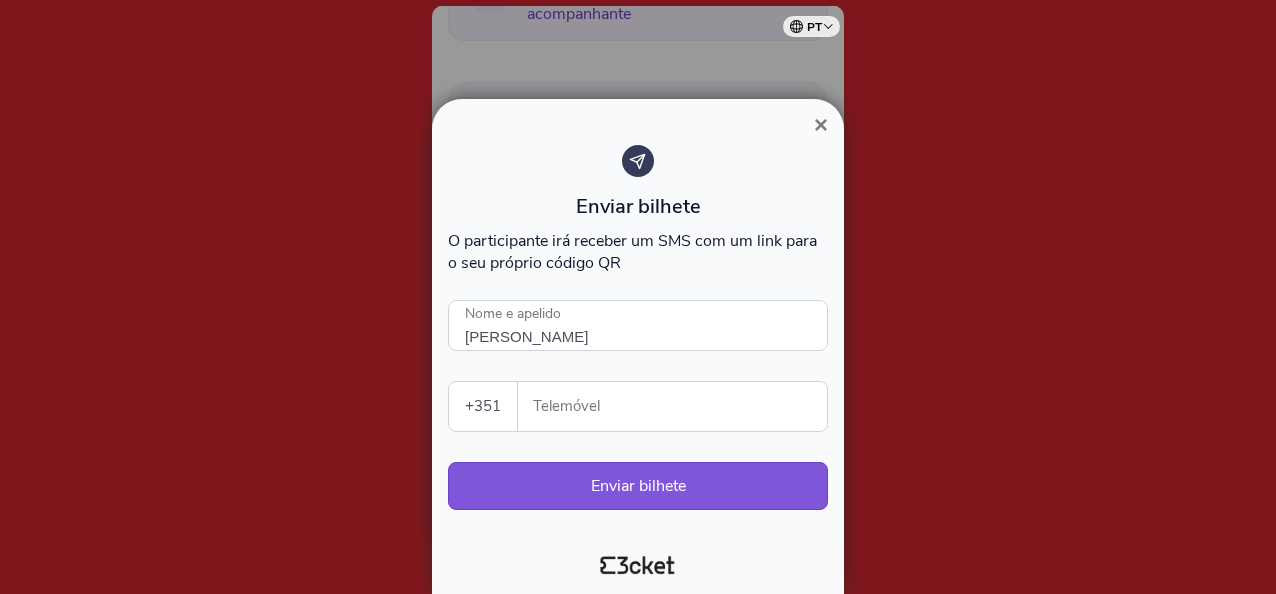 click on "Telemóvel" at bounding box center (680, 406) 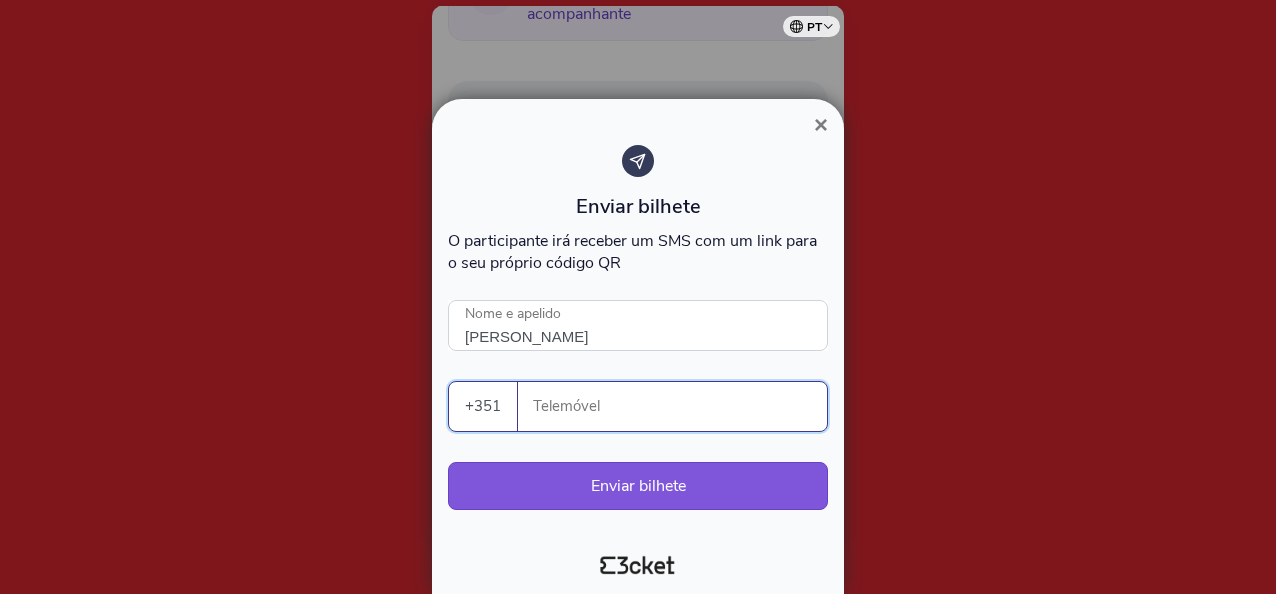 paste on "935547996" 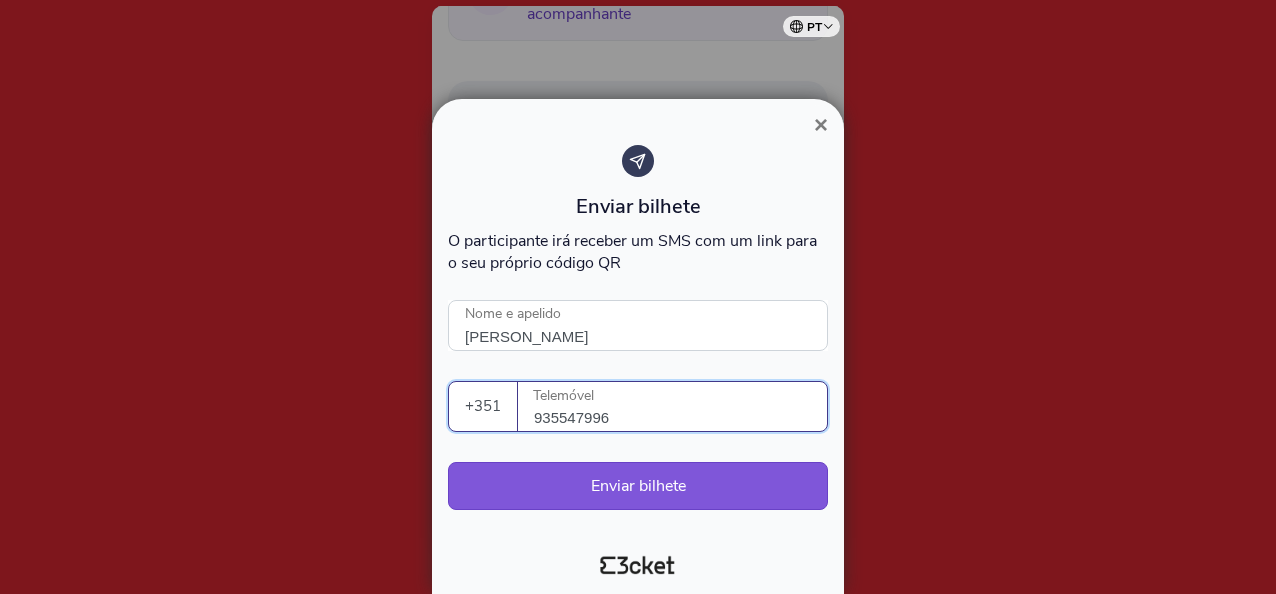 type on "935547996" 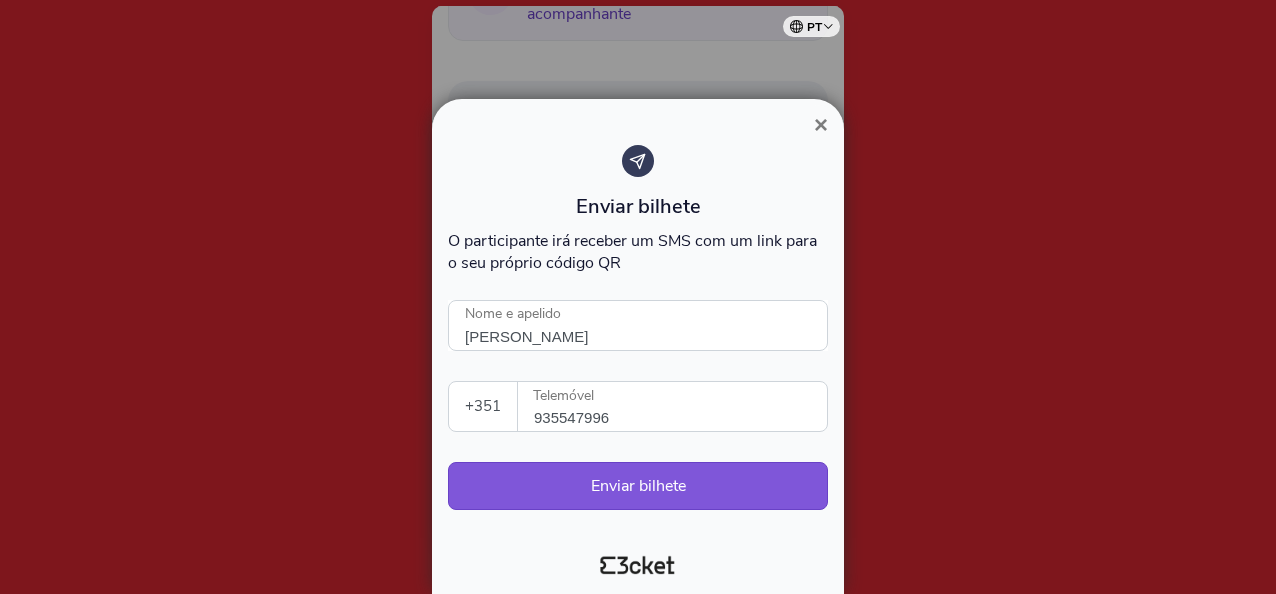click at bounding box center (638, 297) 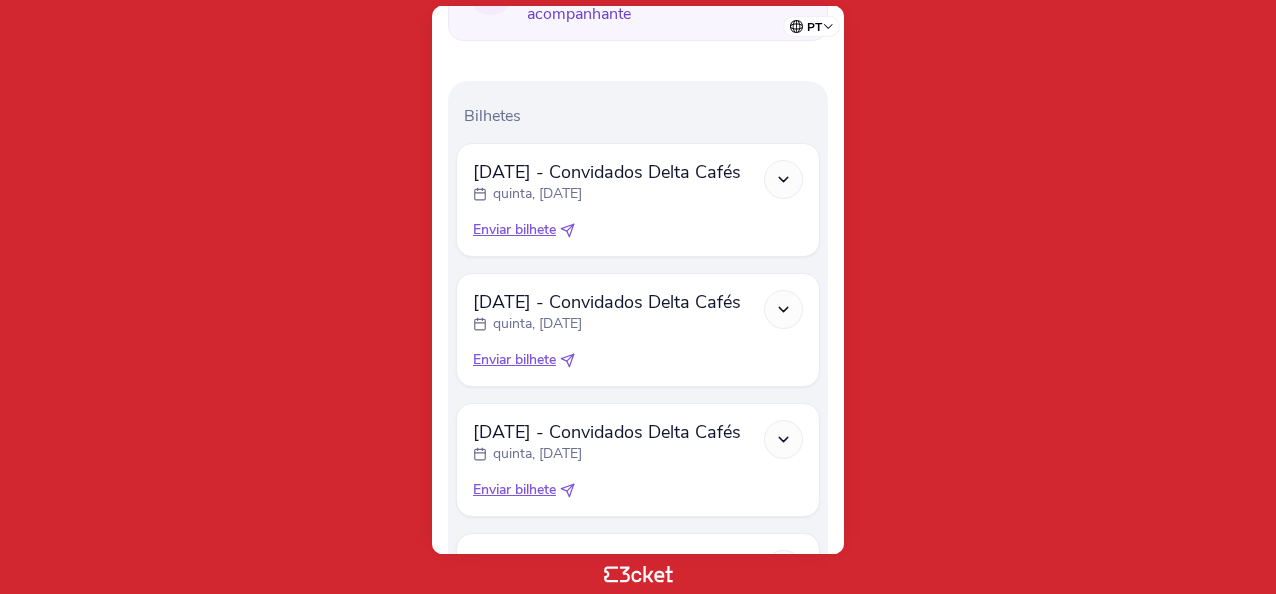 click on "Enviar bilhete" at bounding box center (514, 230) 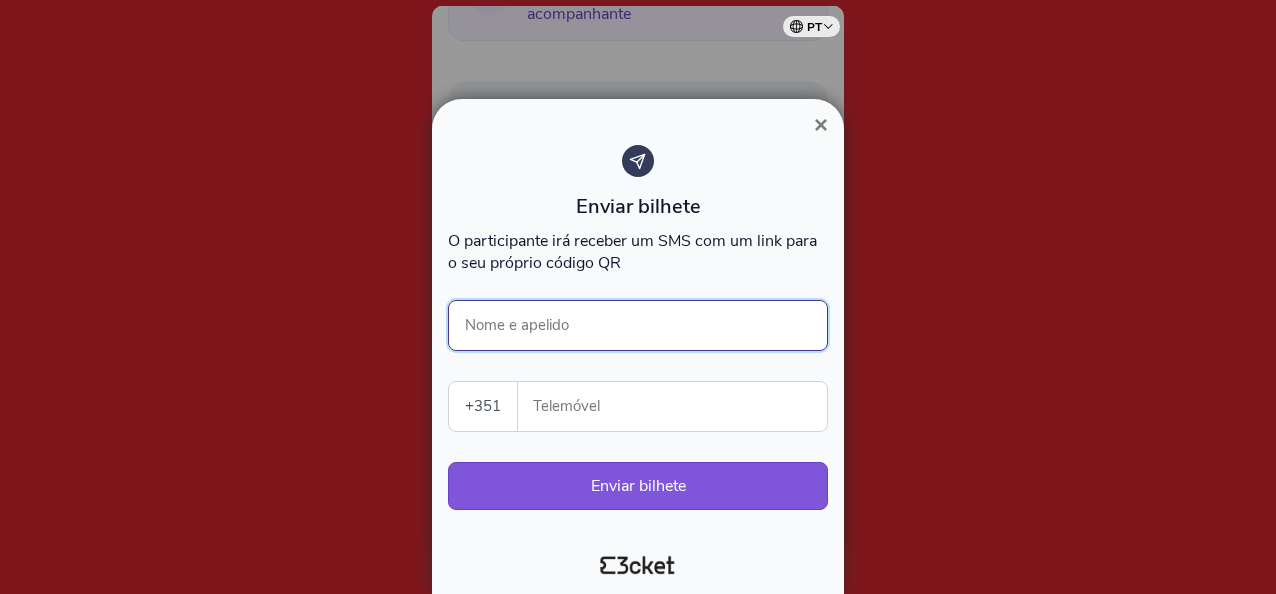 click on "Nome e apelido" at bounding box center [638, 325] 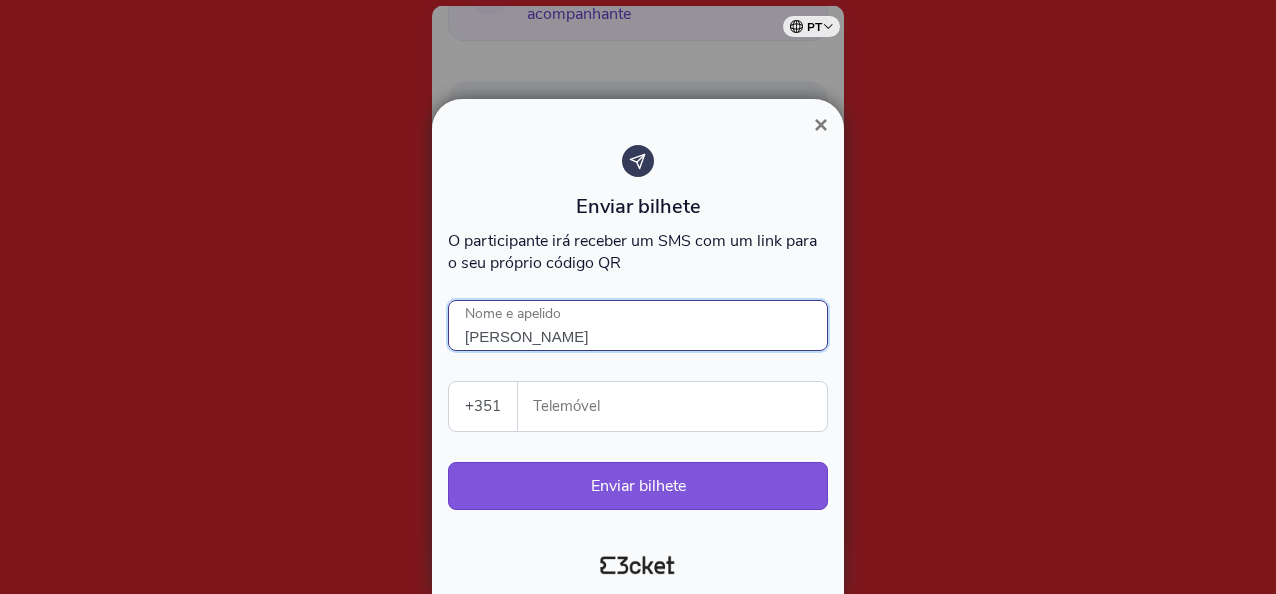 type on "[PERSON_NAME]" 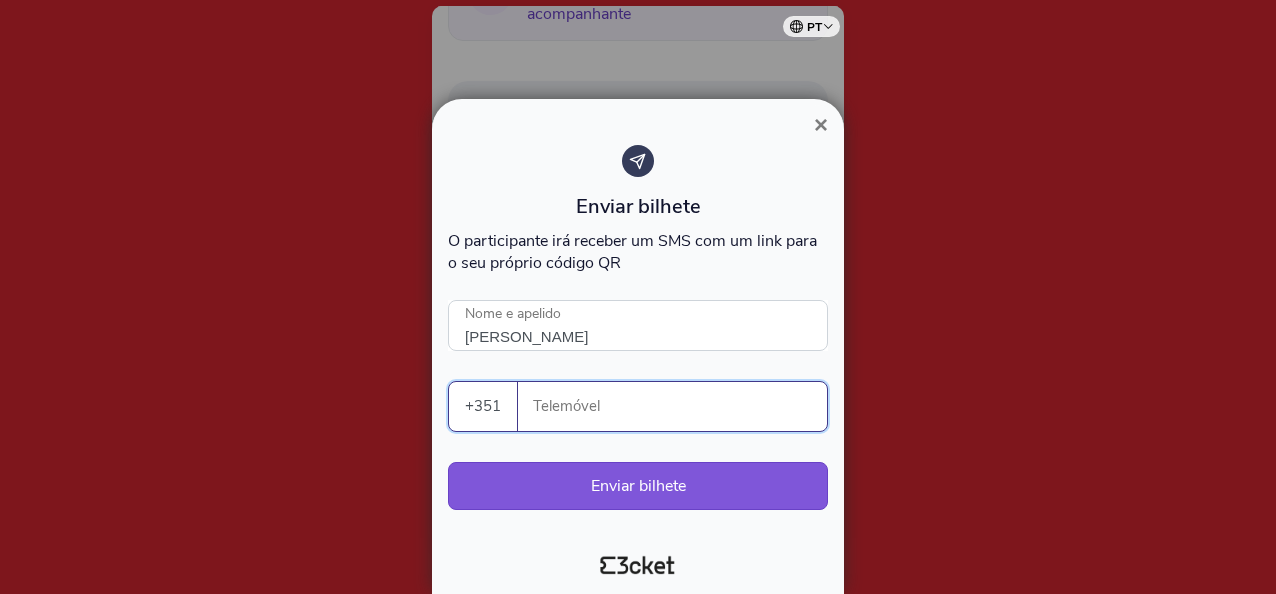 click on "Telemóvel" at bounding box center (680, 406) 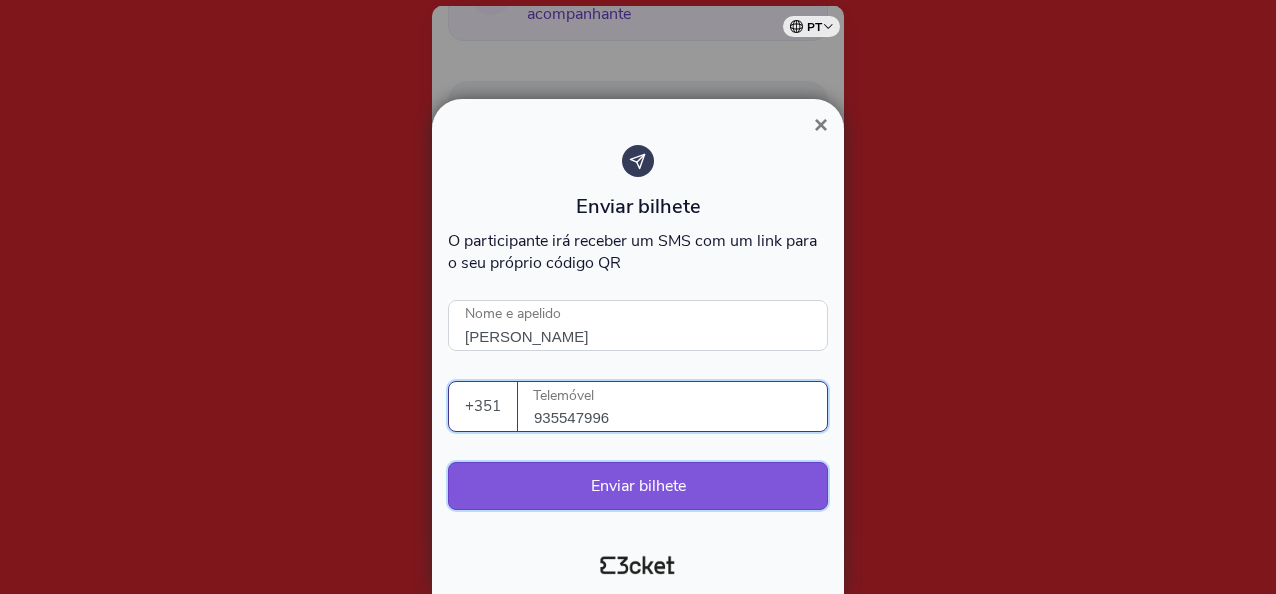 type on "935547996" 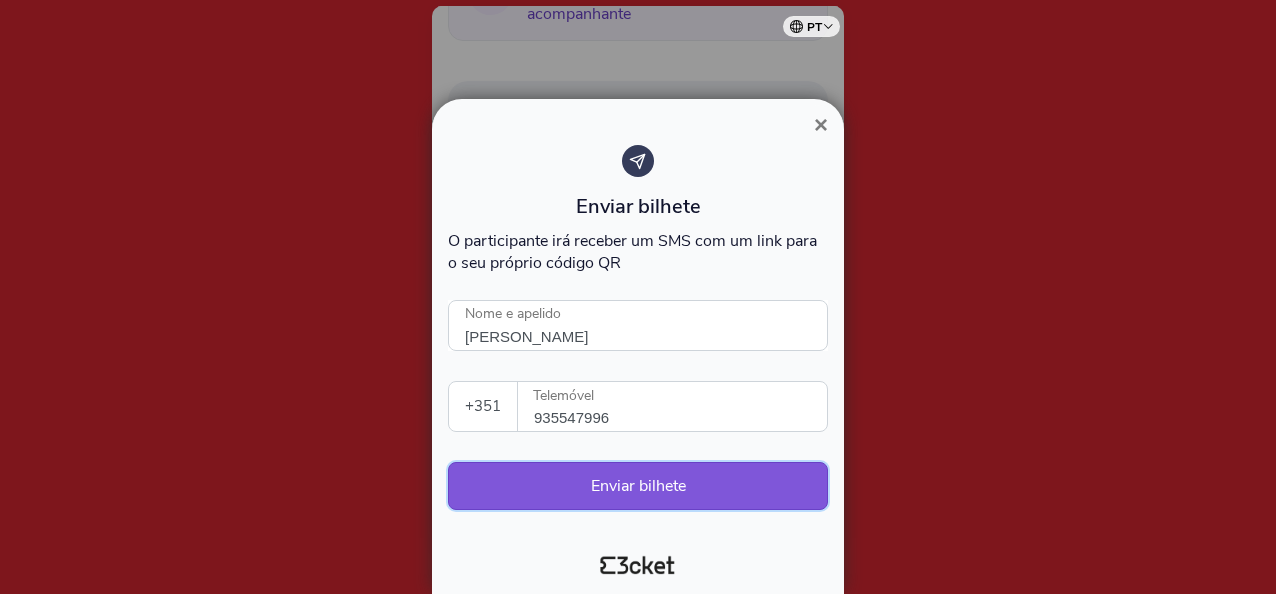 click on "Enviar bilhete" at bounding box center (638, 486) 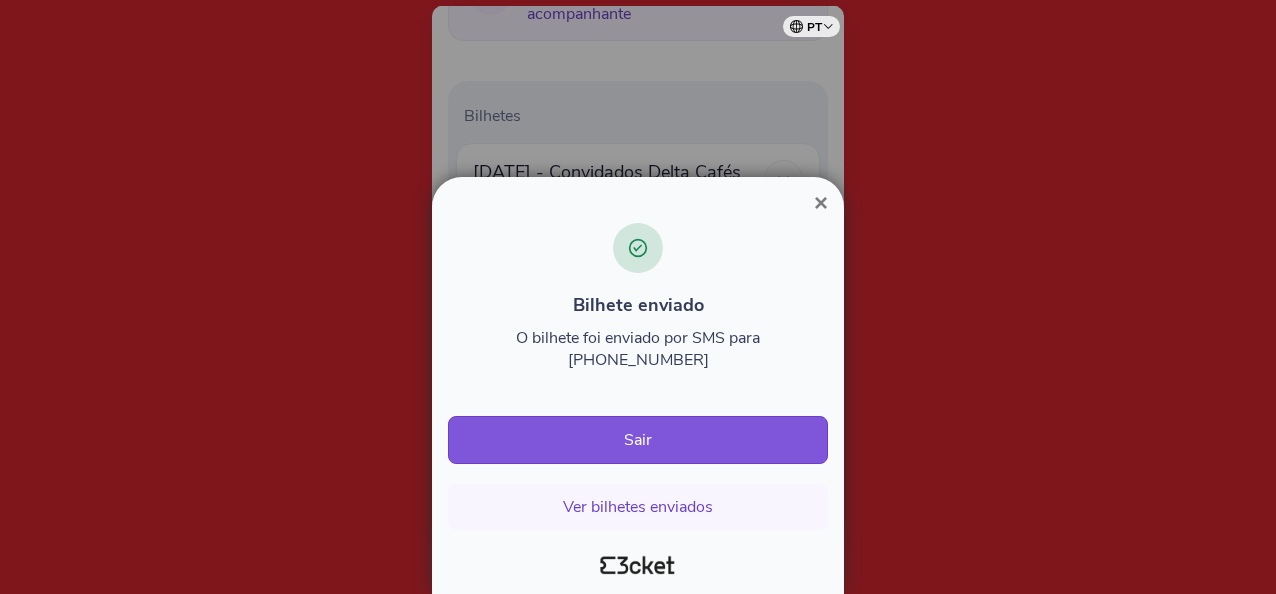 drag, startPoint x: 667, startPoint y: 449, endPoint x: 678, endPoint y: 448, distance: 11.045361 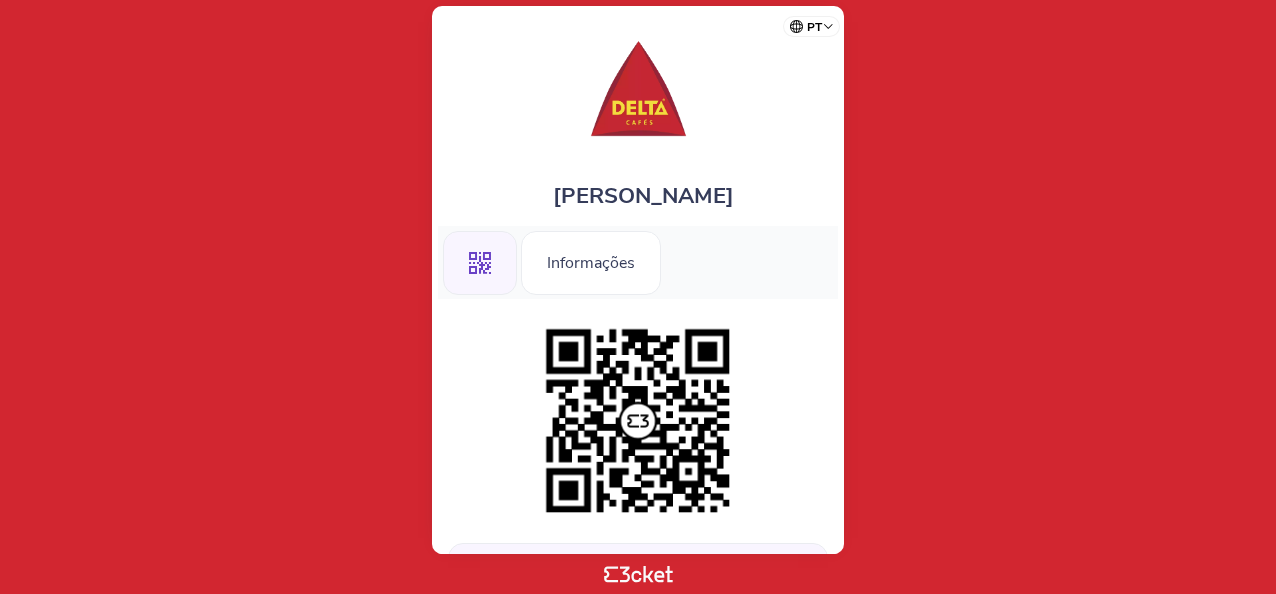scroll, scrollTop: 0, scrollLeft: 0, axis: both 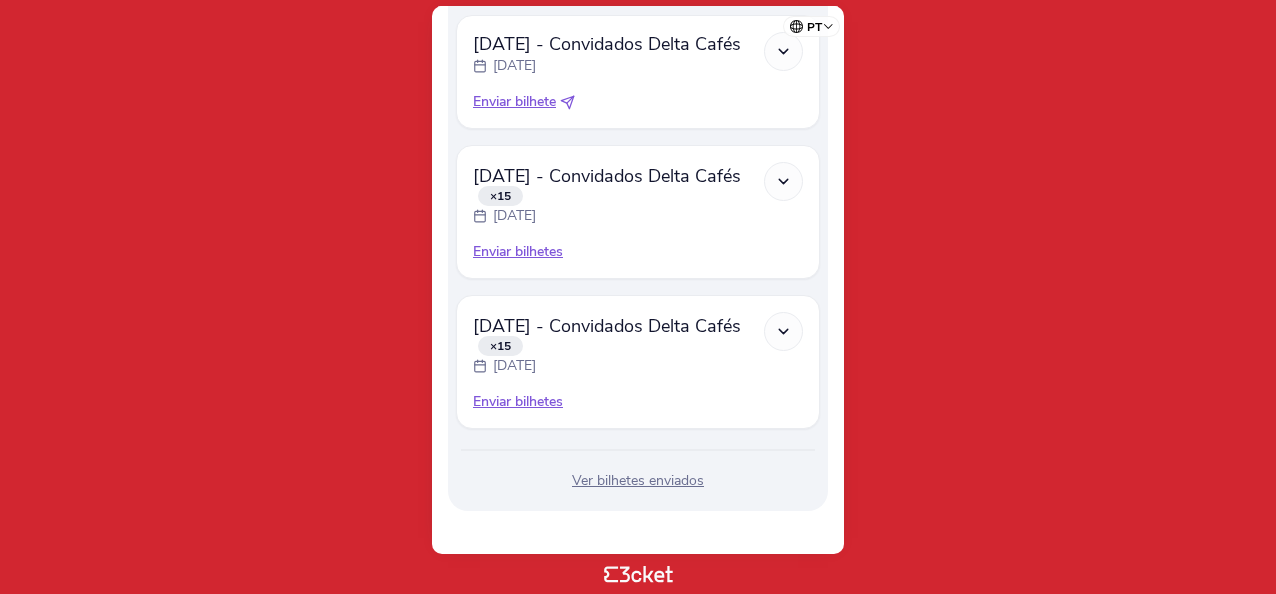 click on "Ver bilhetes enviados" at bounding box center [638, 481] 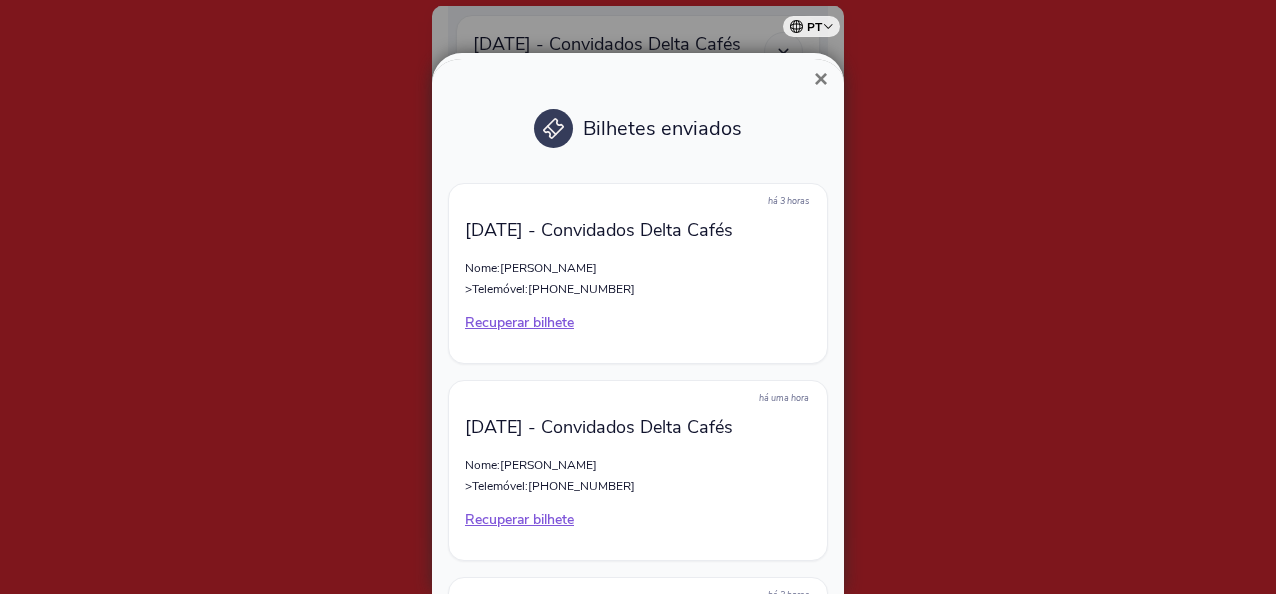 click at bounding box center (638, 297) 